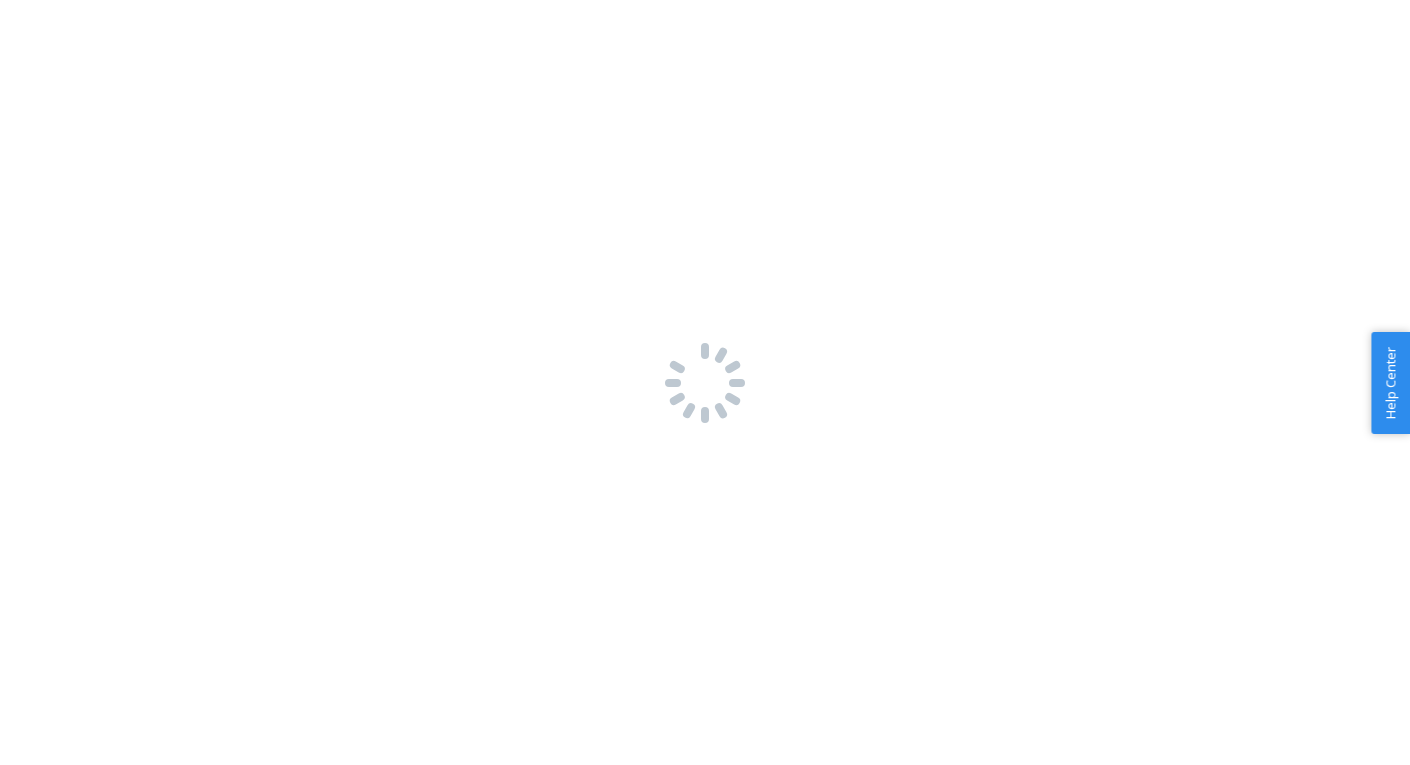 scroll, scrollTop: 0, scrollLeft: 0, axis: both 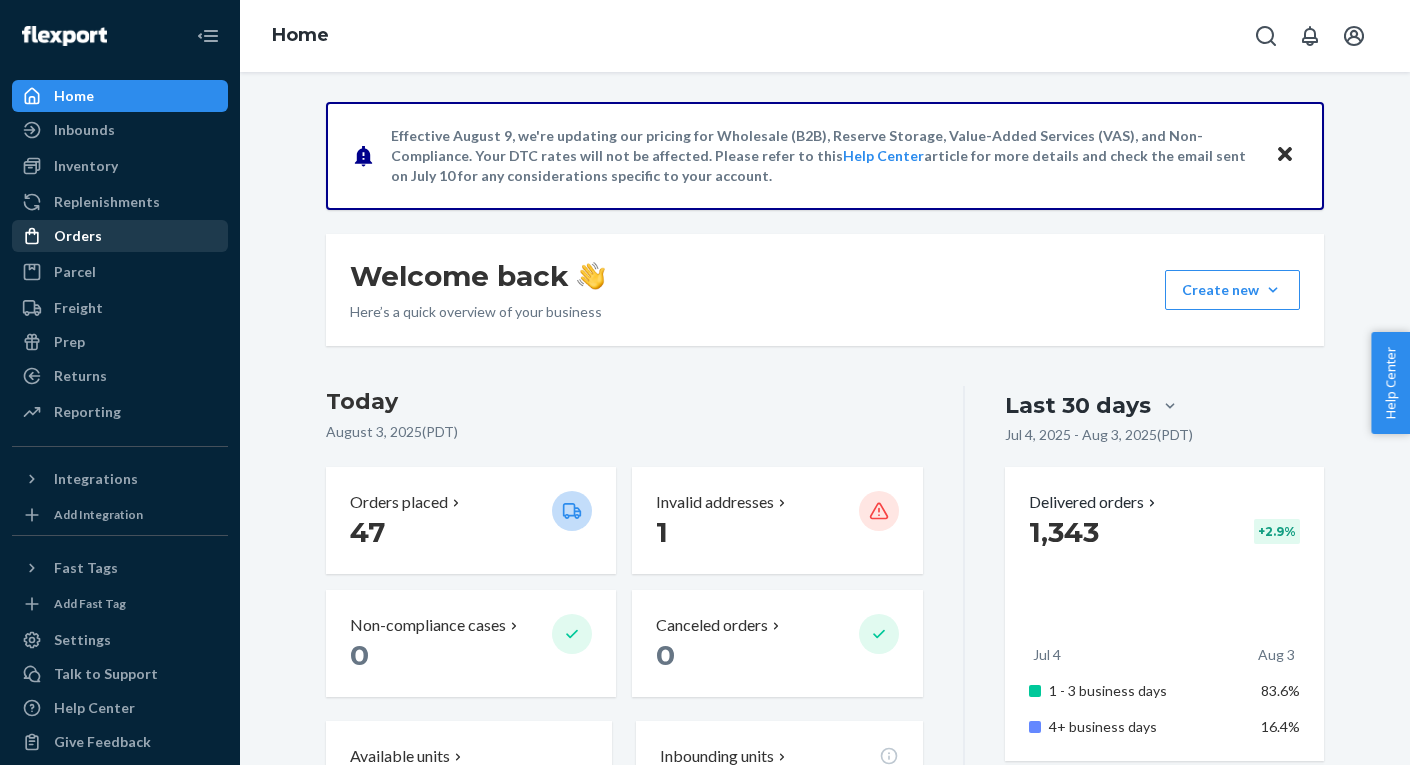 click on "Orders" at bounding box center (78, 236) 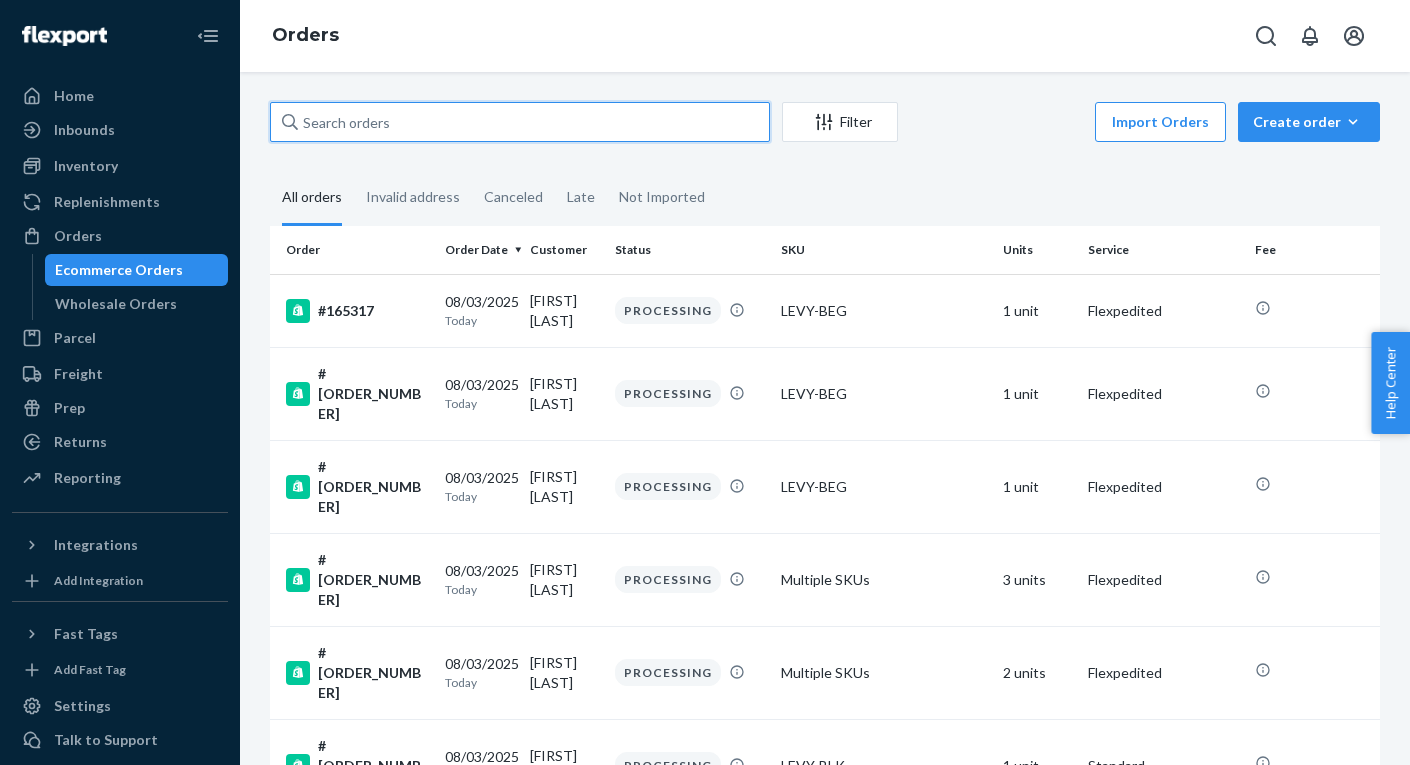 click at bounding box center [520, 122] 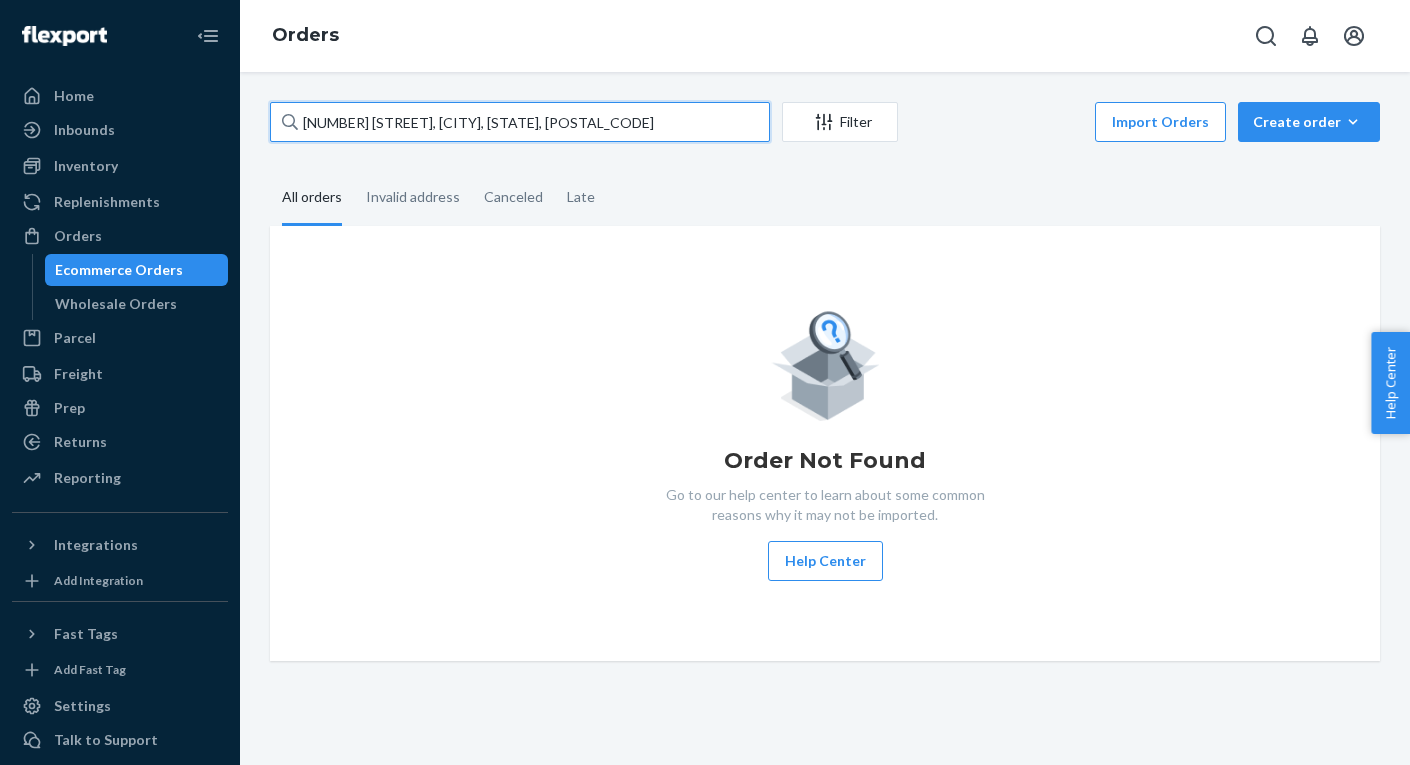 drag, startPoint x: 617, startPoint y: 117, endPoint x: 412, endPoint y: 117, distance: 205 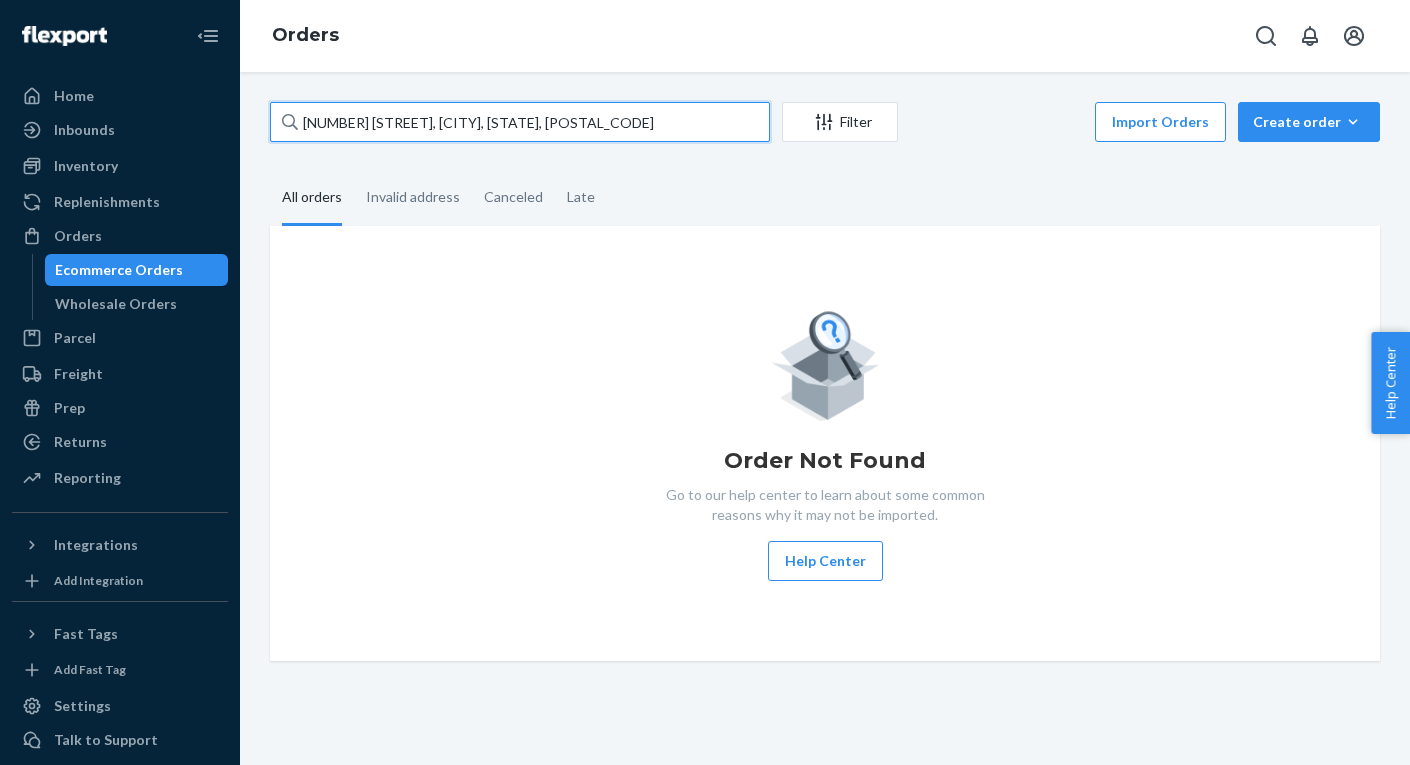click on "[NUMBER] [STREET], [CITY], [STATE], [POSTAL_CODE]" at bounding box center (520, 122) 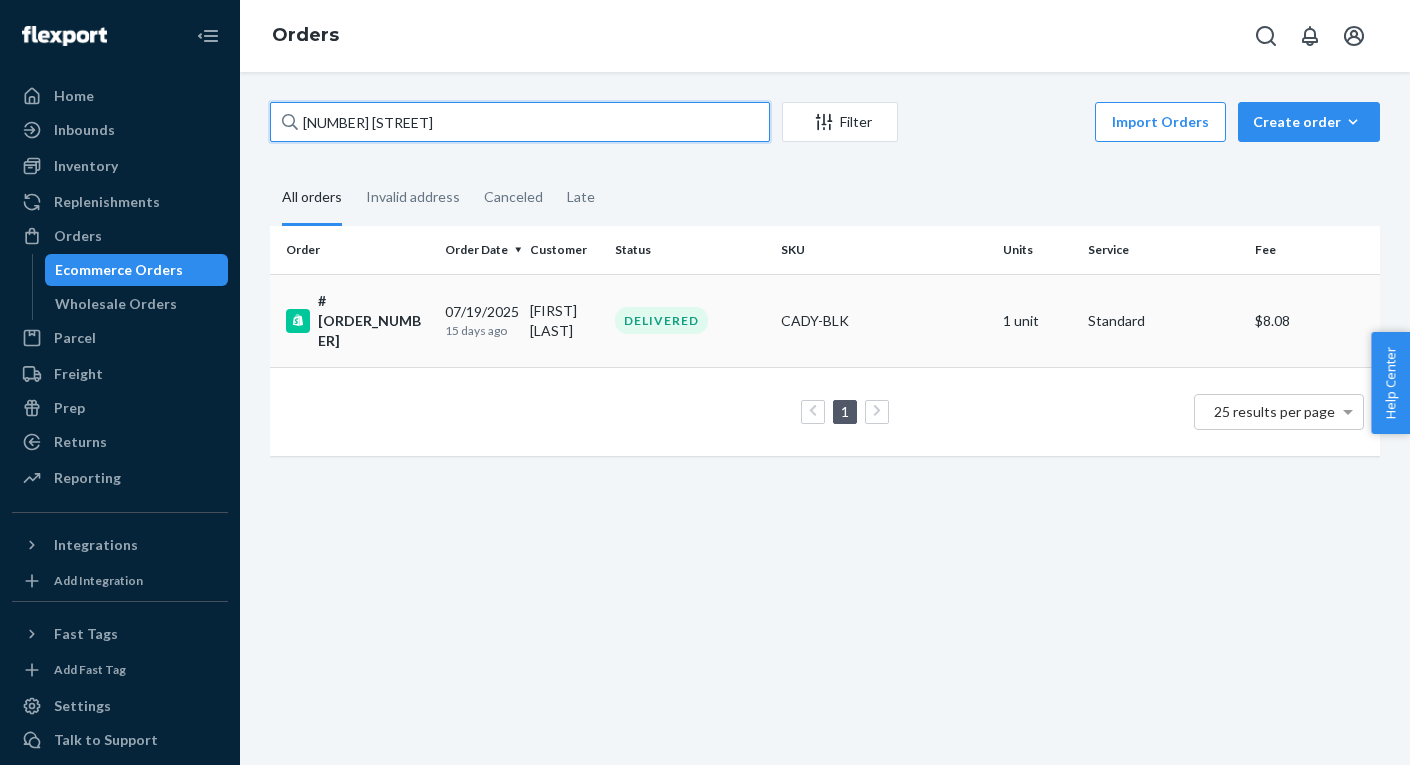 type on "[NUMBER] [STREET]" 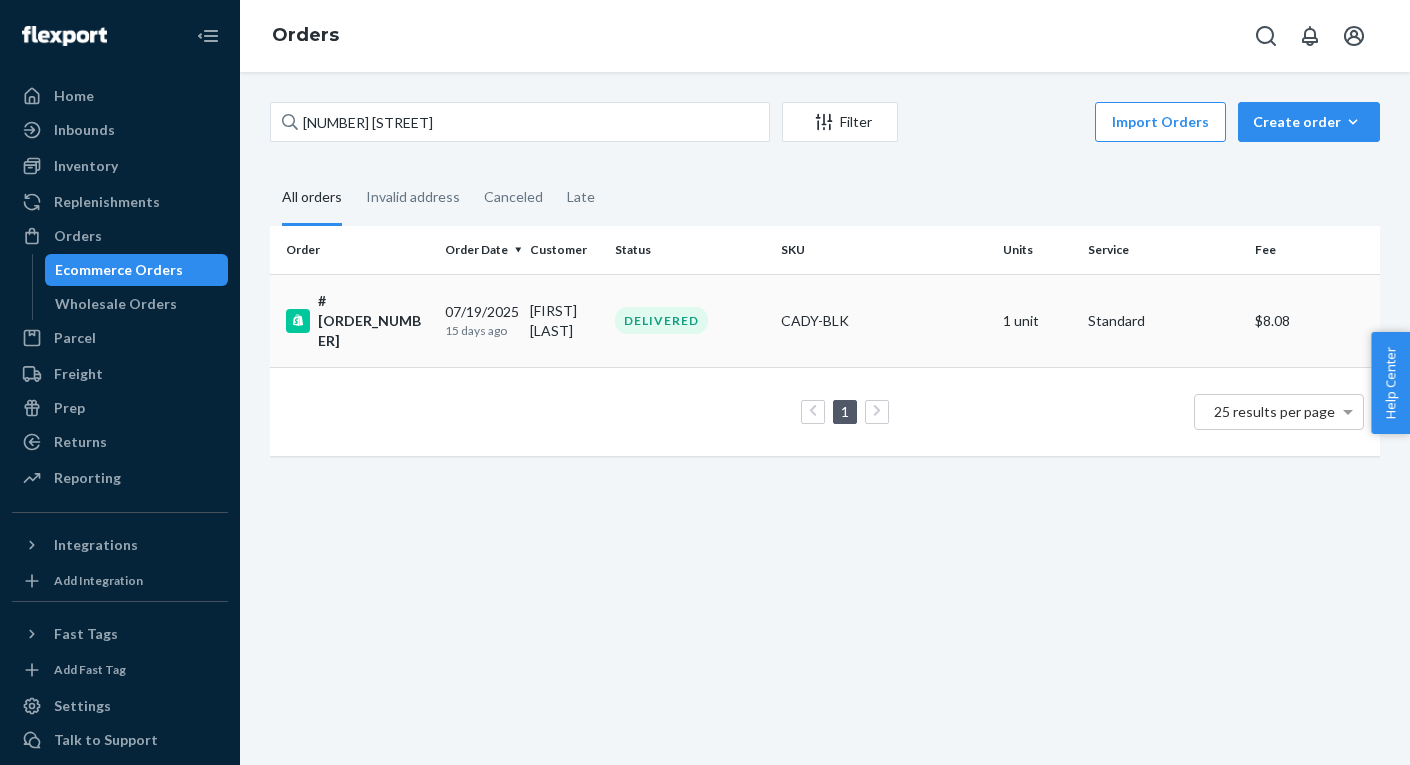 click on "#[ORDER_NUMBER]" at bounding box center [357, 321] 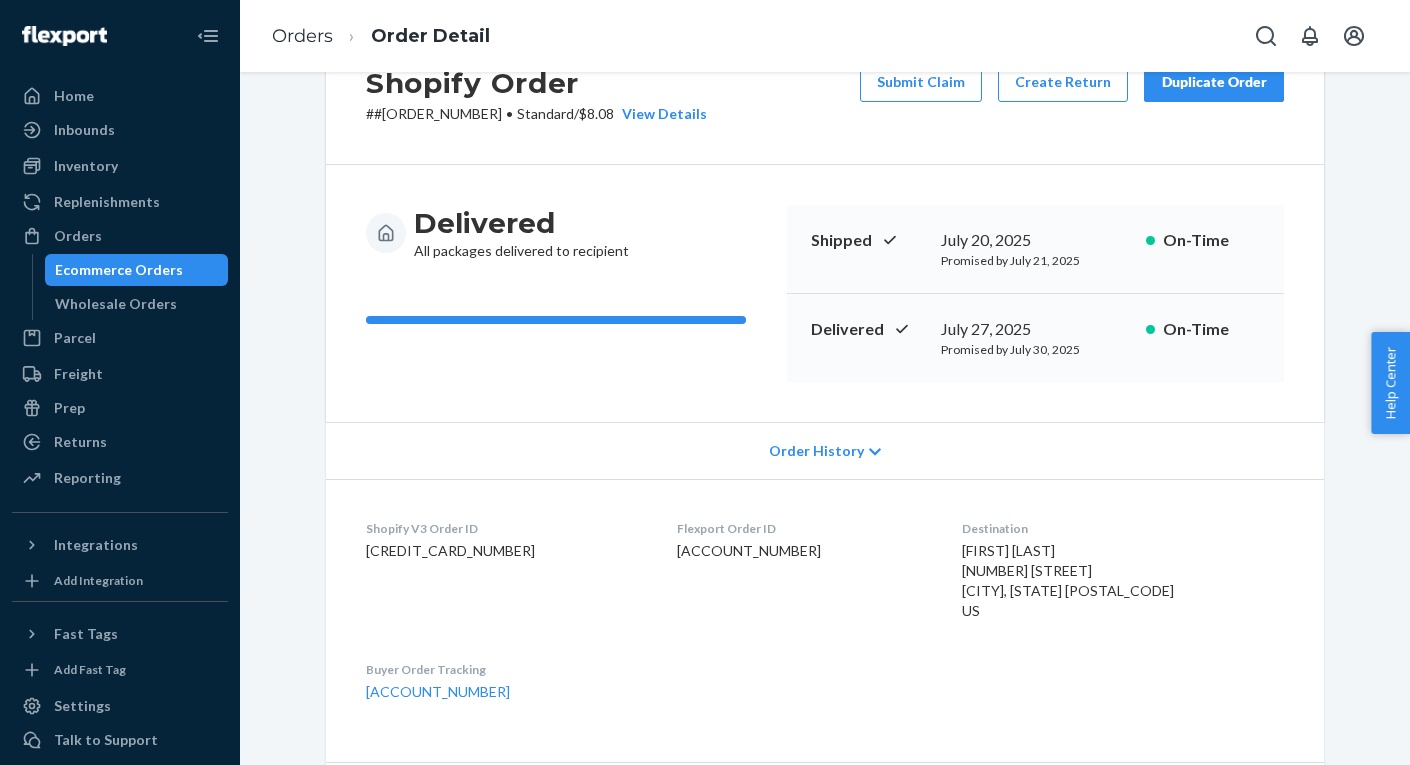 scroll, scrollTop: 60, scrollLeft: 0, axis: vertical 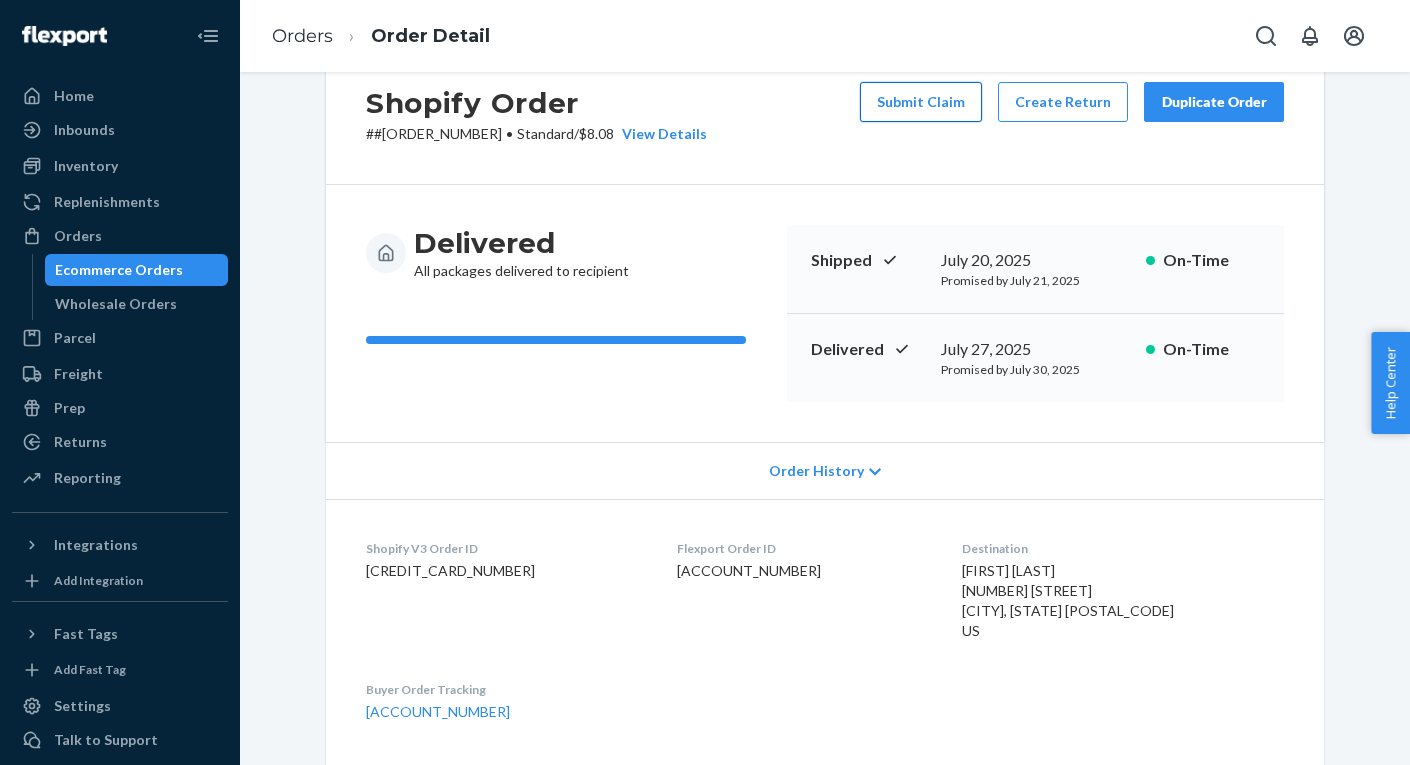 click on "Submit Claim" at bounding box center [921, 102] 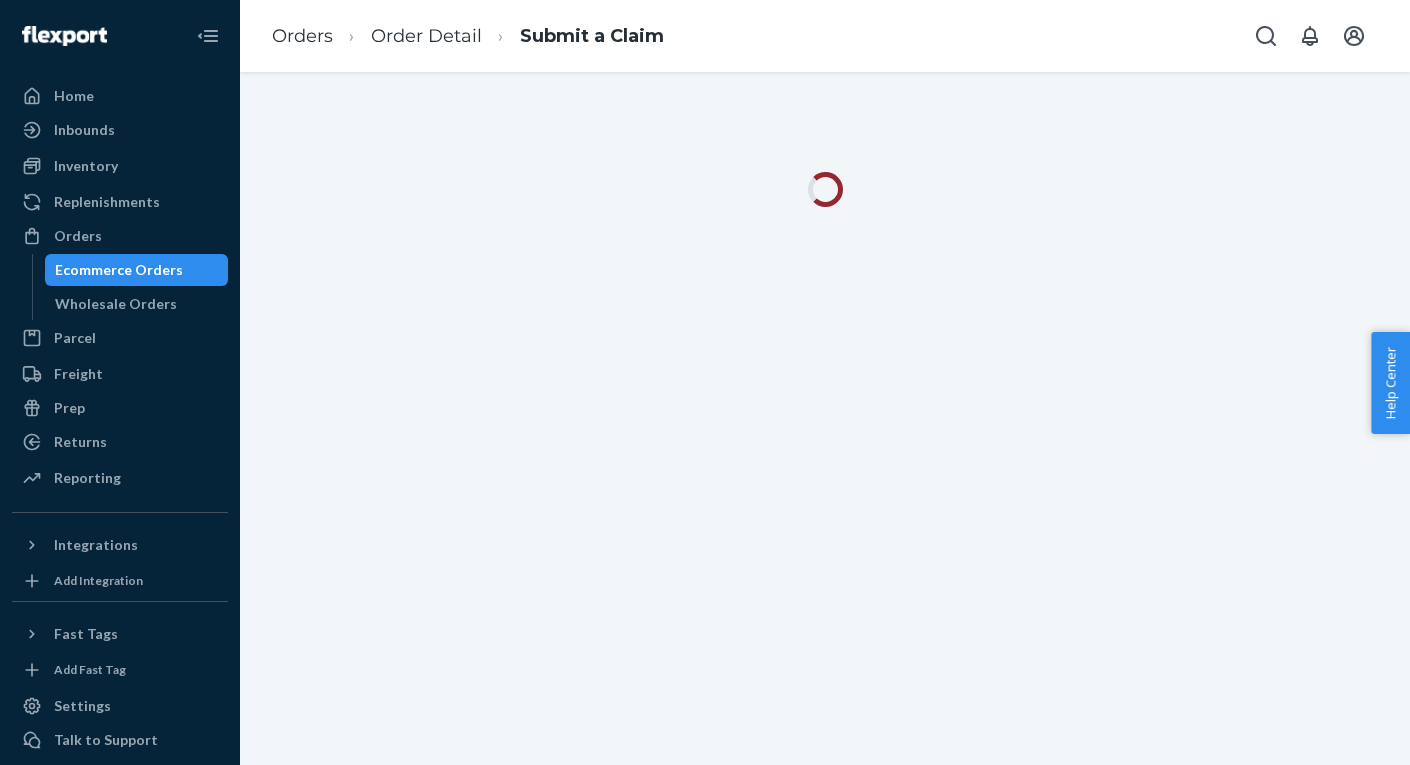 scroll, scrollTop: 0, scrollLeft: 0, axis: both 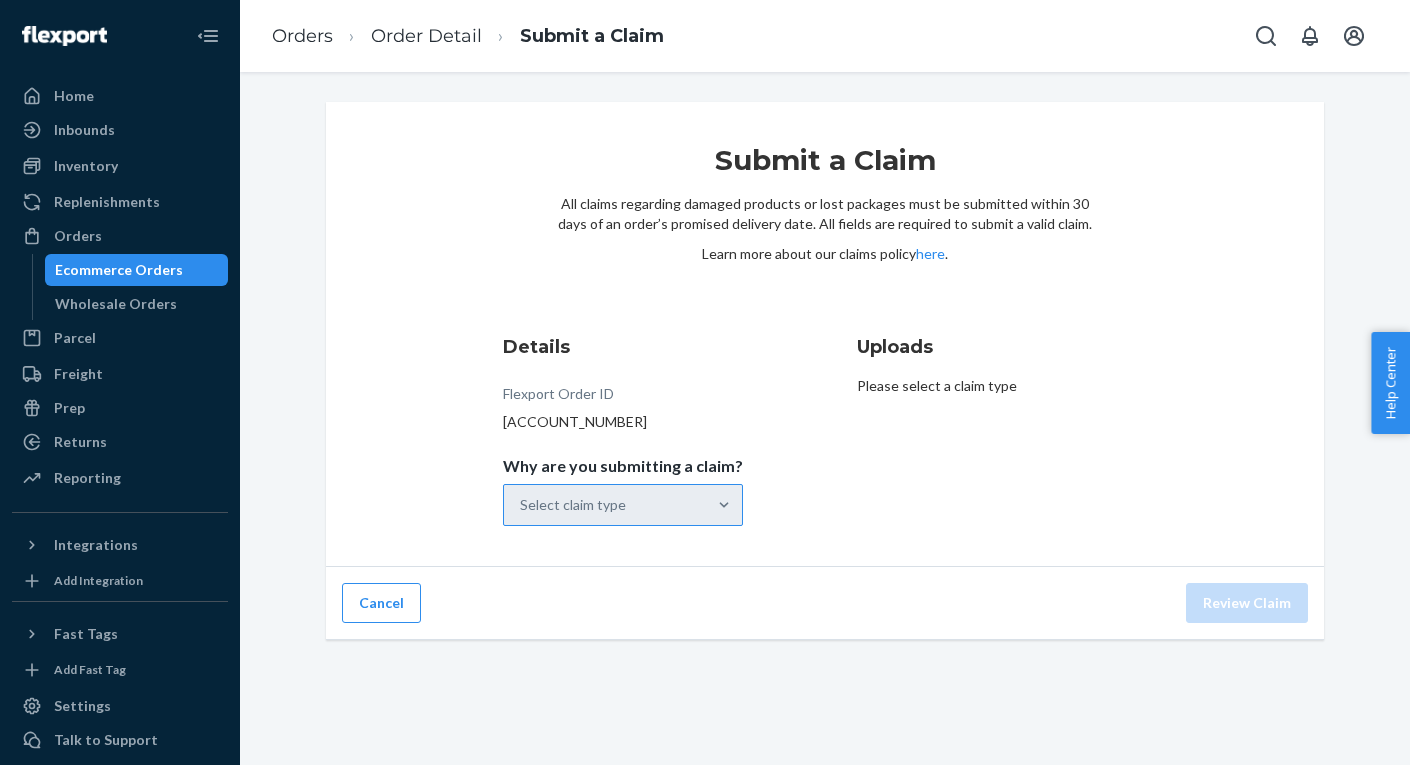 click on "Select claim type" at bounding box center (605, 505) 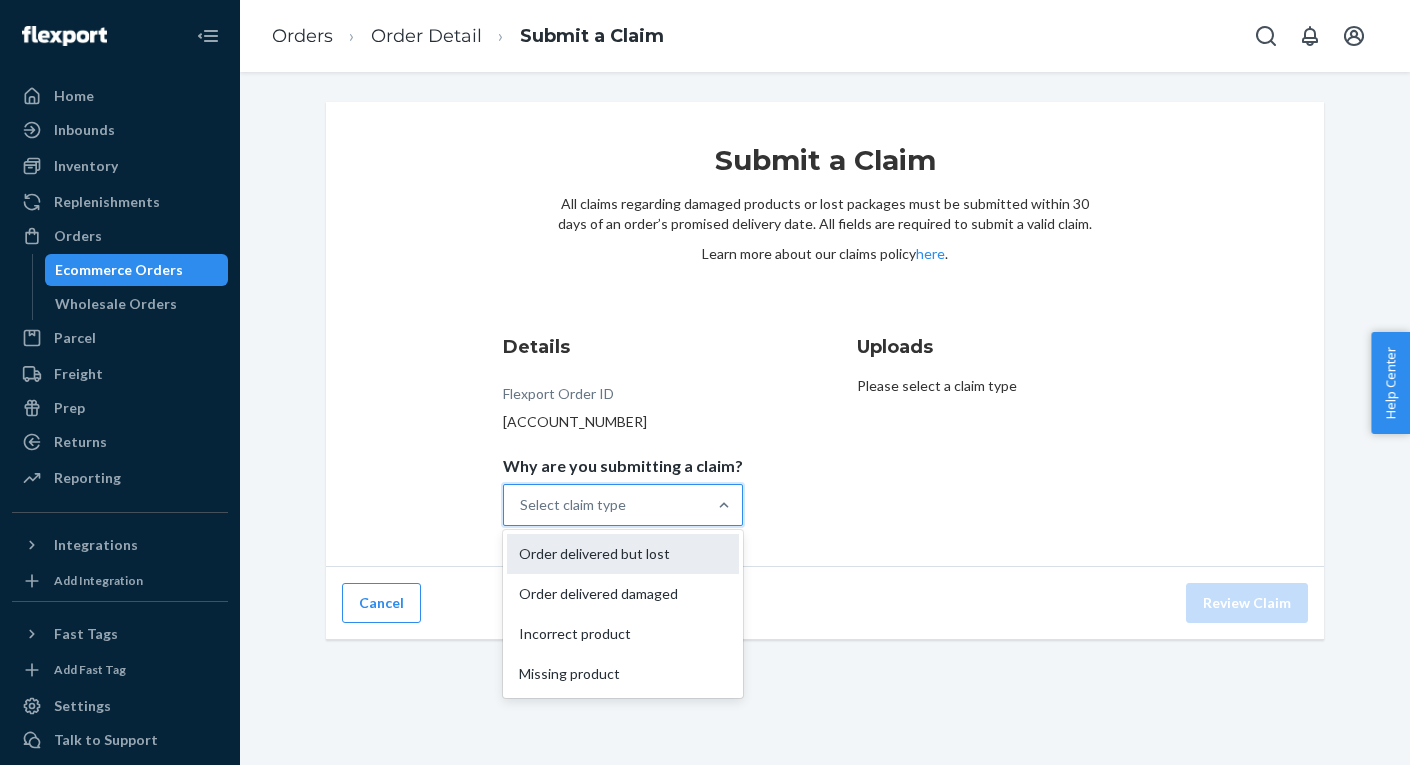 click on "Order delivered but lost" at bounding box center [623, 554] 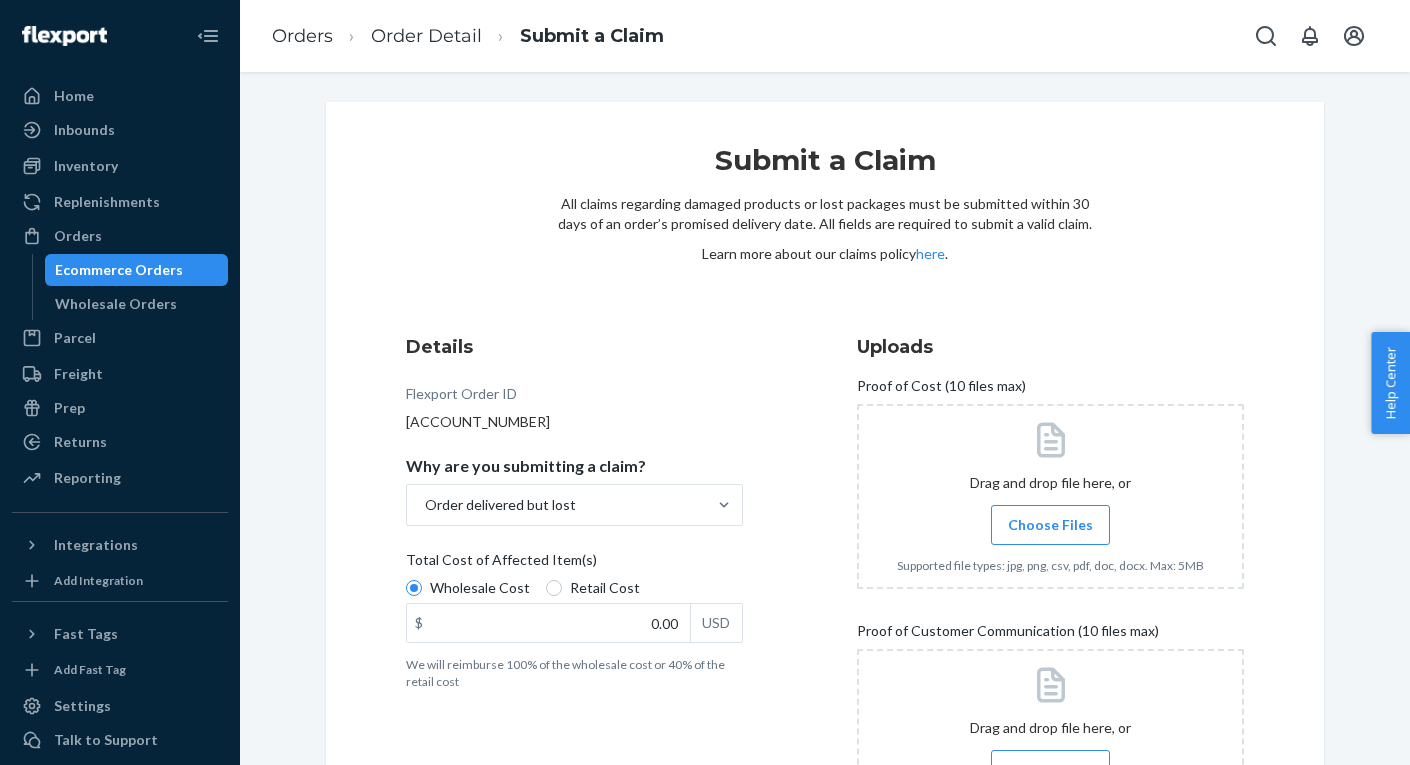 click on "Retail Cost" at bounding box center (605, 588) 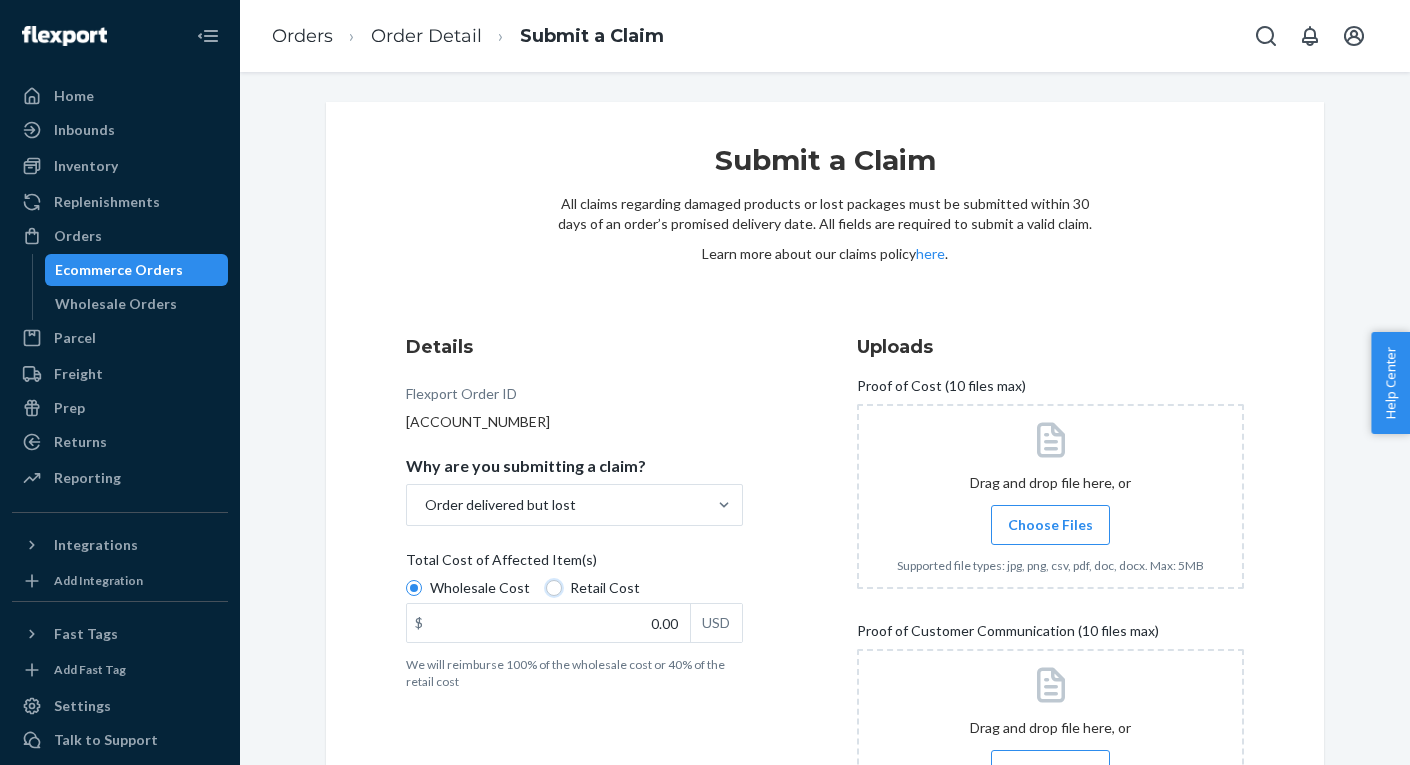 click on "Retail Cost" at bounding box center [554, 588] 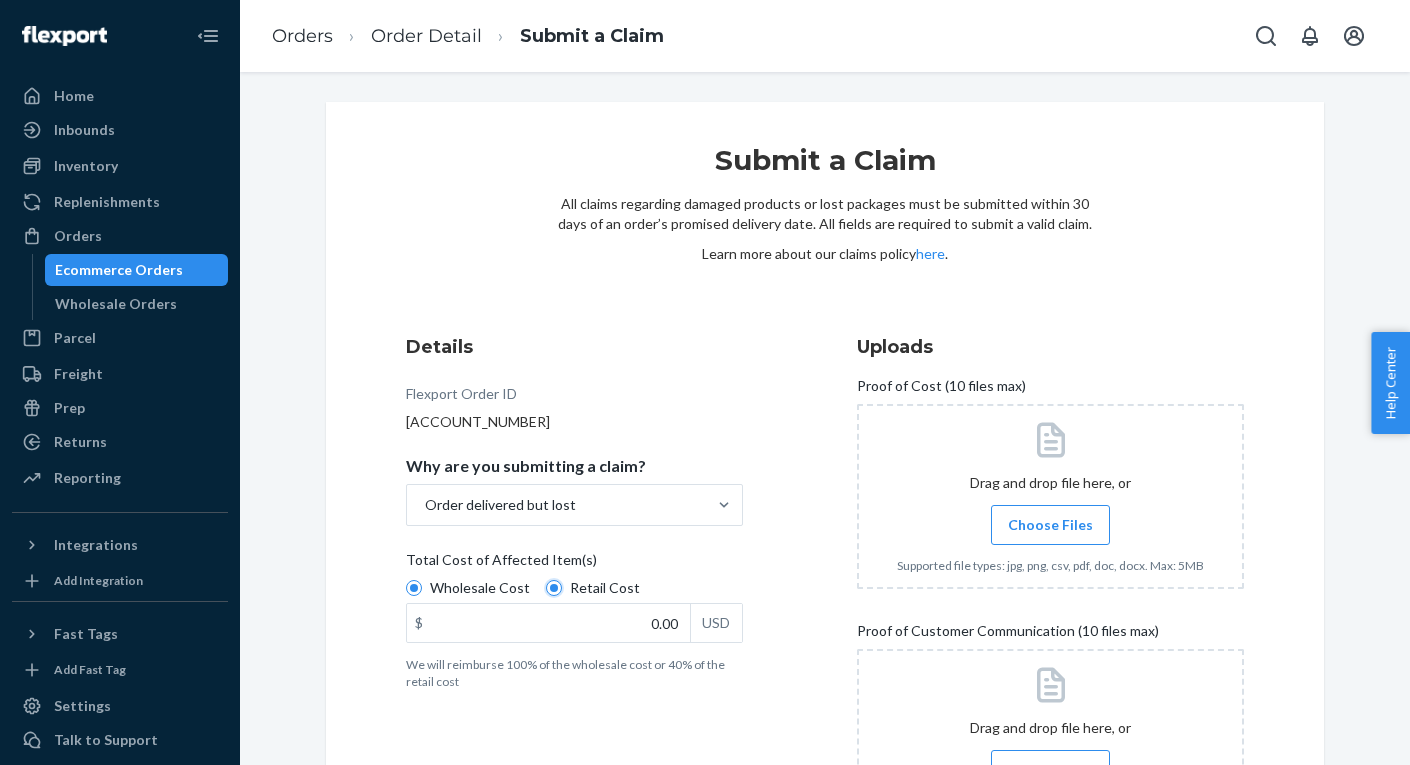 radio on "true" 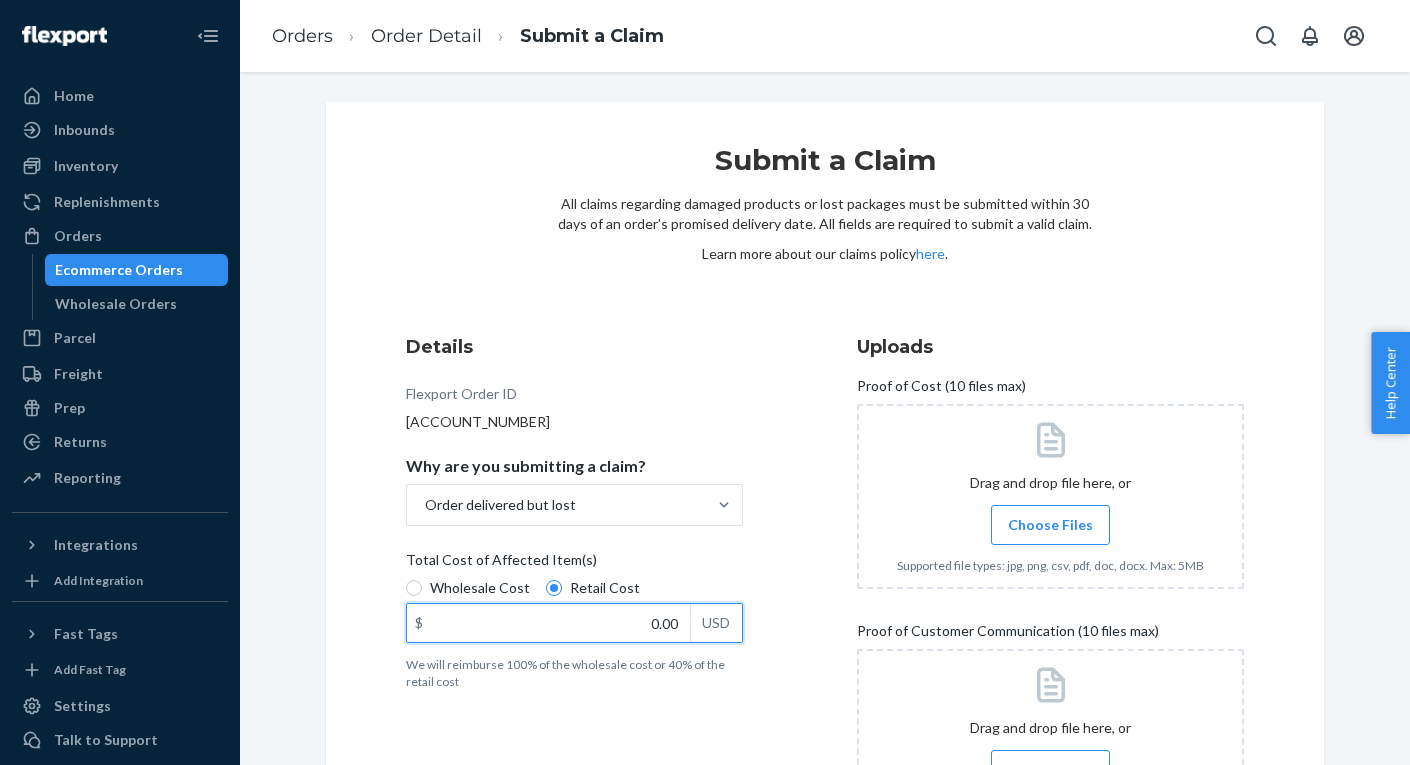 drag, startPoint x: 704, startPoint y: 606, endPoint x: 739, endPoint y: 611, distance: 35.35534 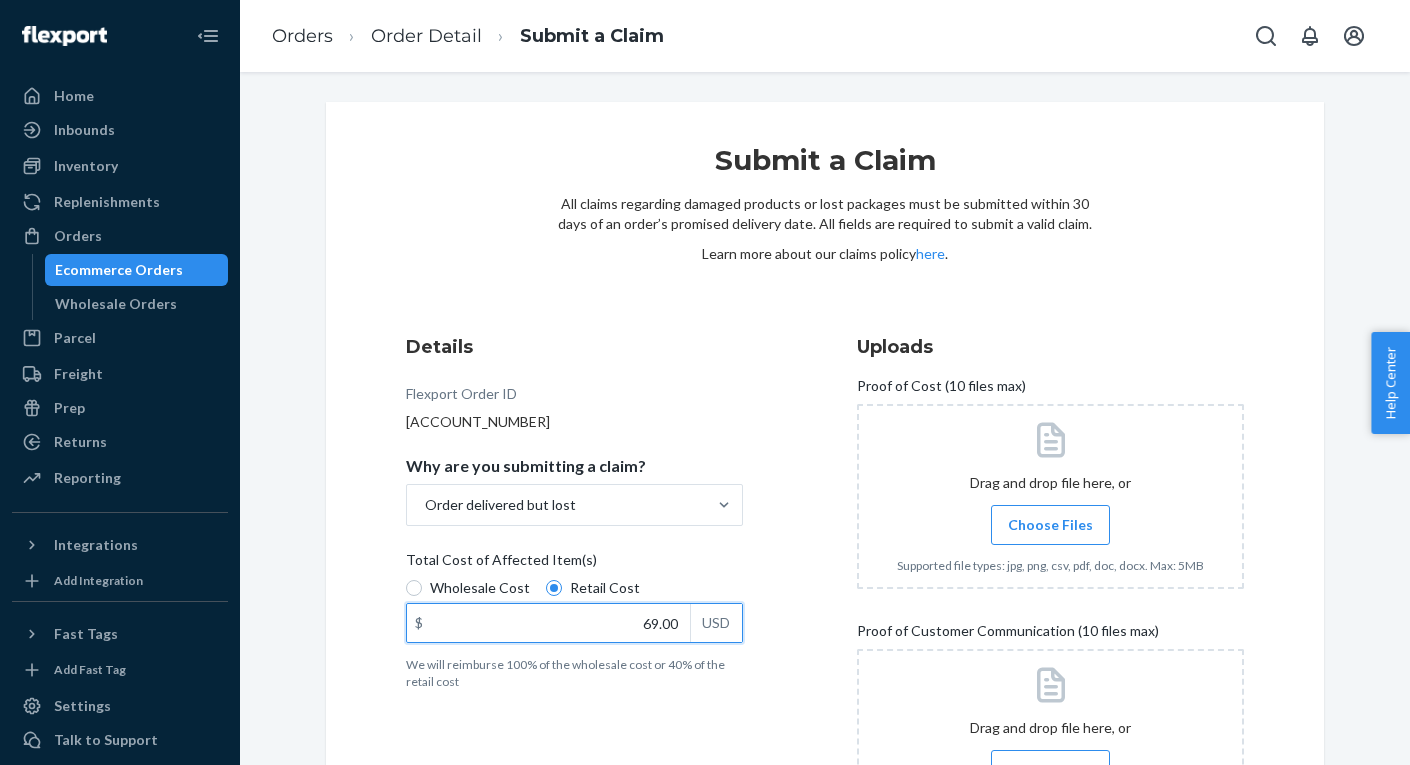type on "69.00" 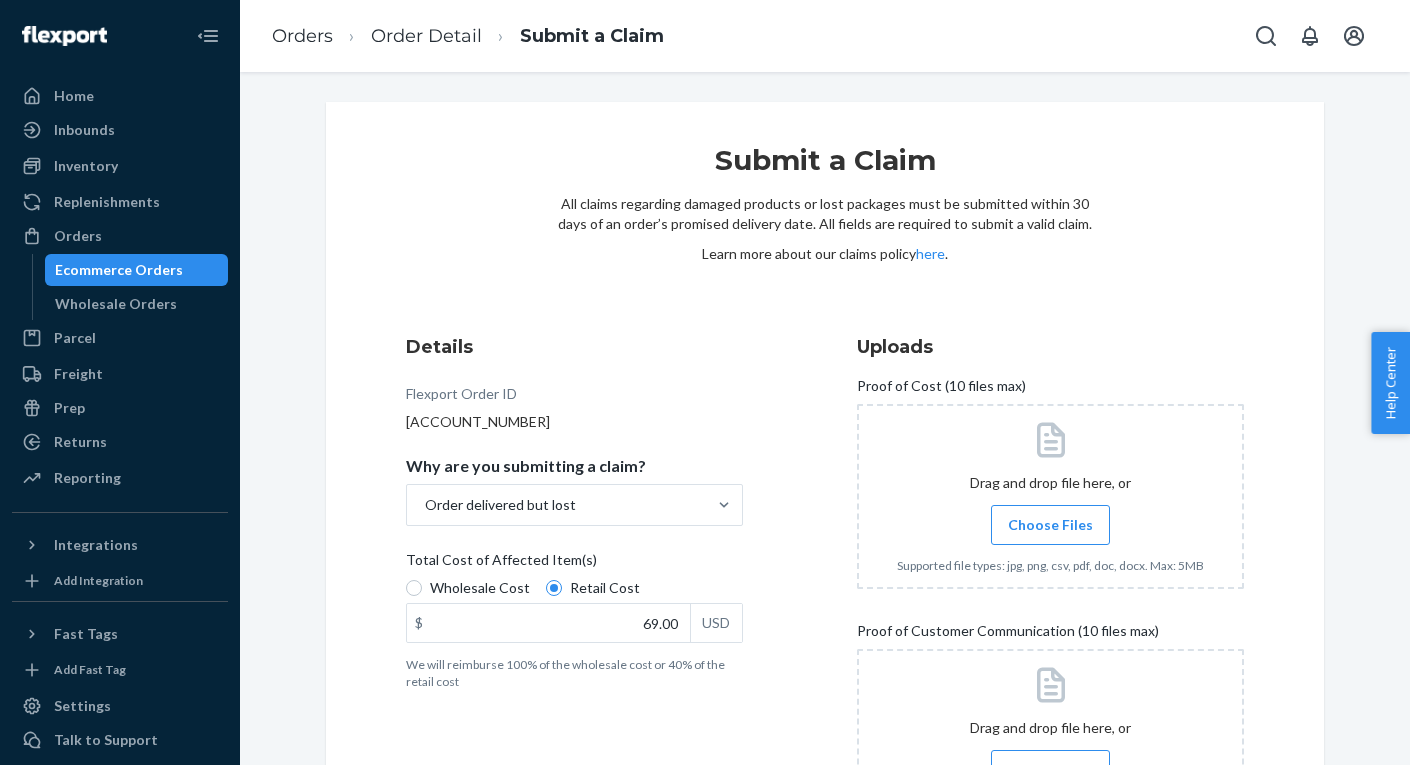 click on "Choose Files" at bounding box center (1050, 525) 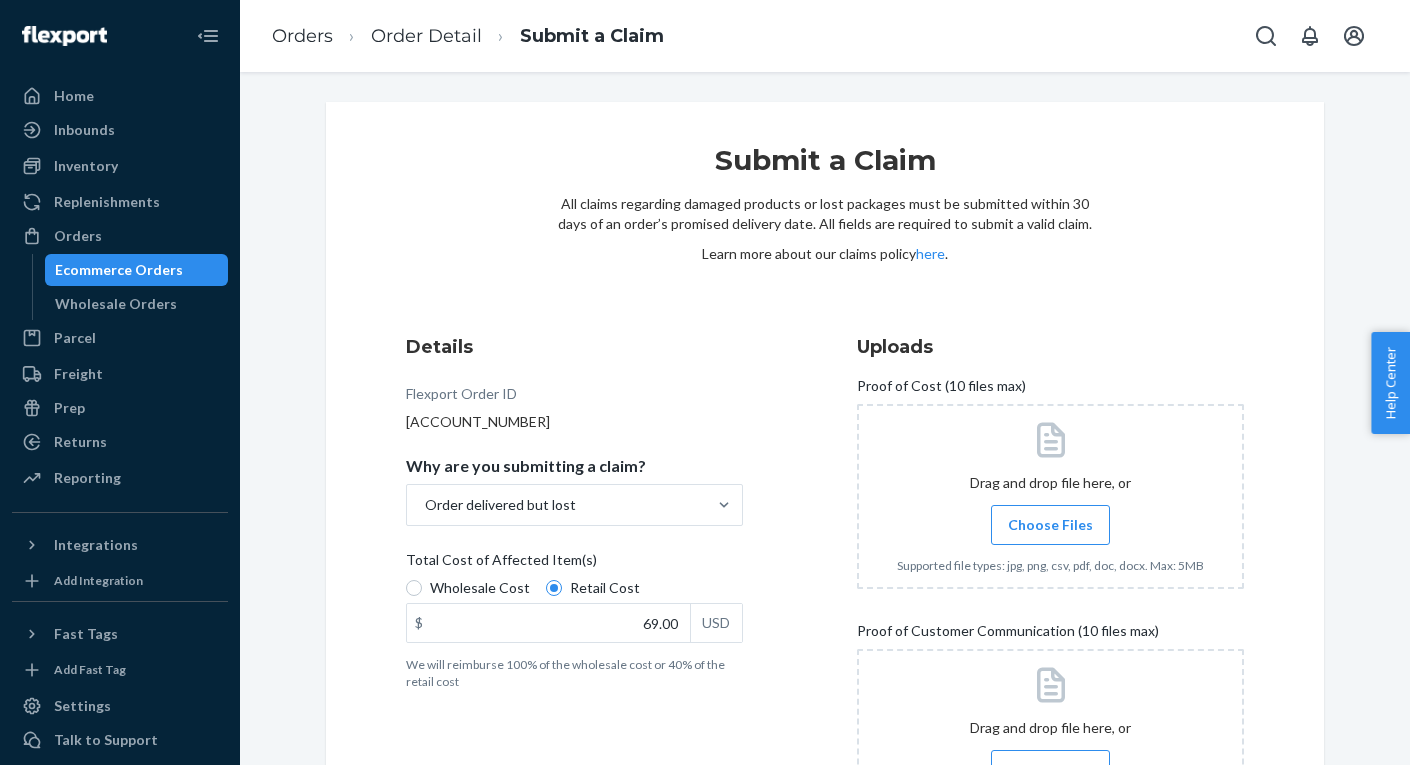 click on "Choose Files" at bounding box center (1050, 525) 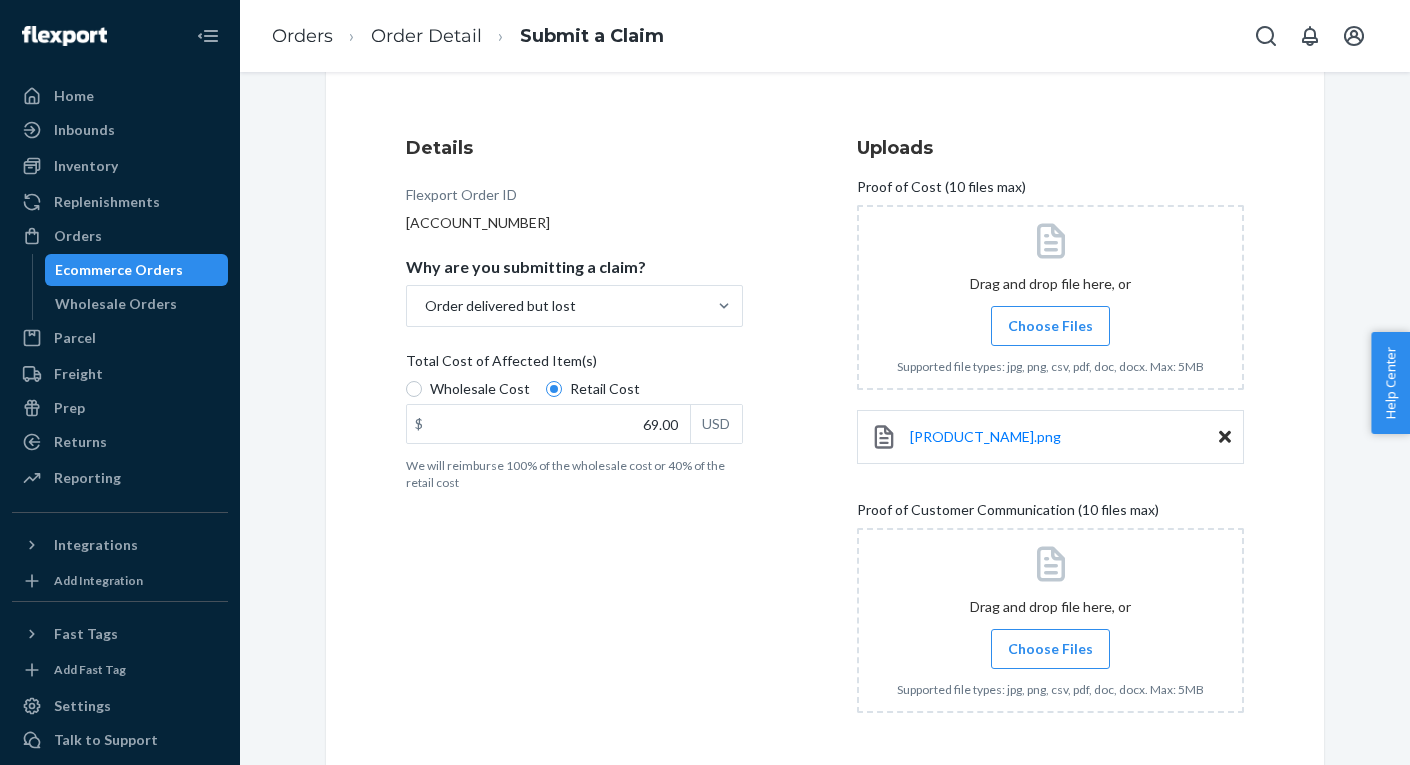 scroll, scrollTop: 265, scrollLeft: 0, axis: vertical 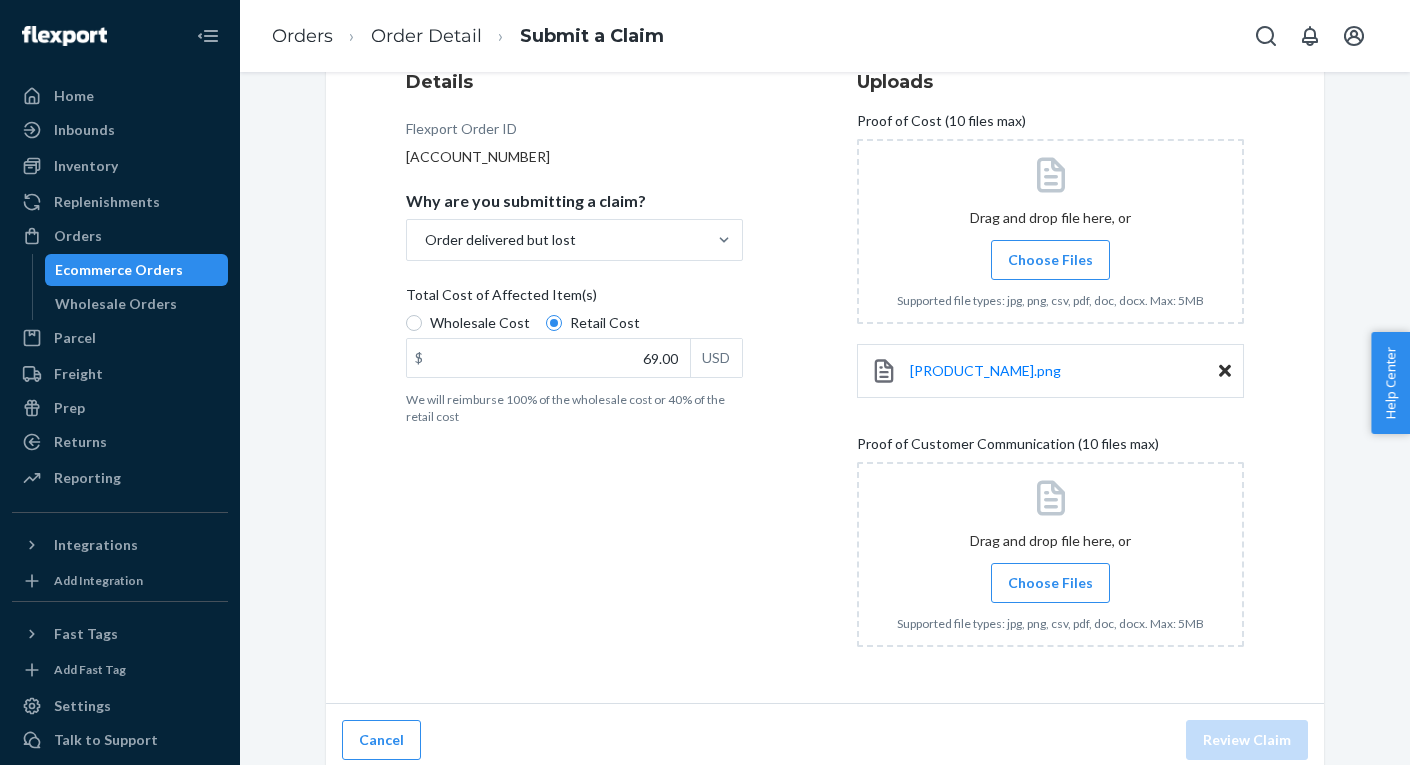 click on "Choose Files" at bounding box center (1050, 583) 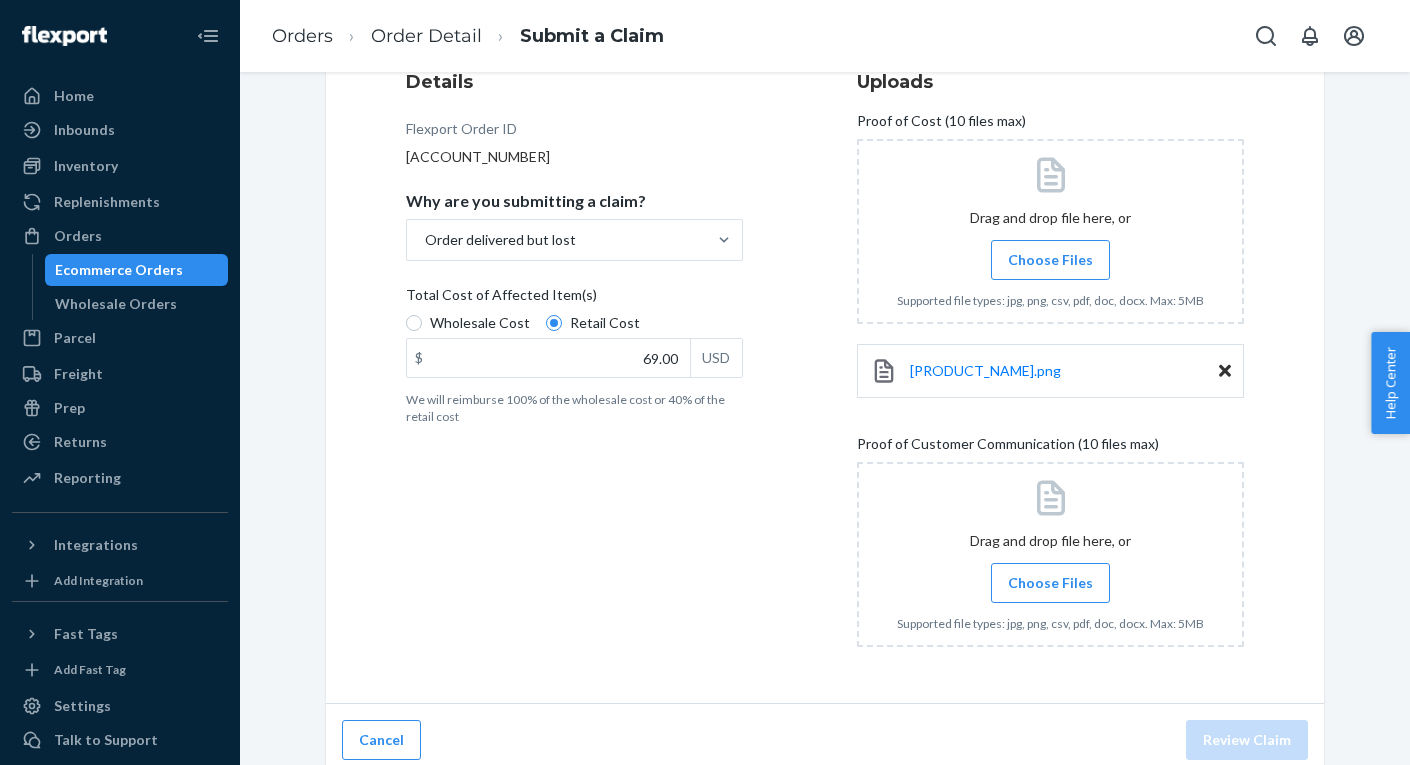 click on "Choose Files" at bounding box center [1050, 583] 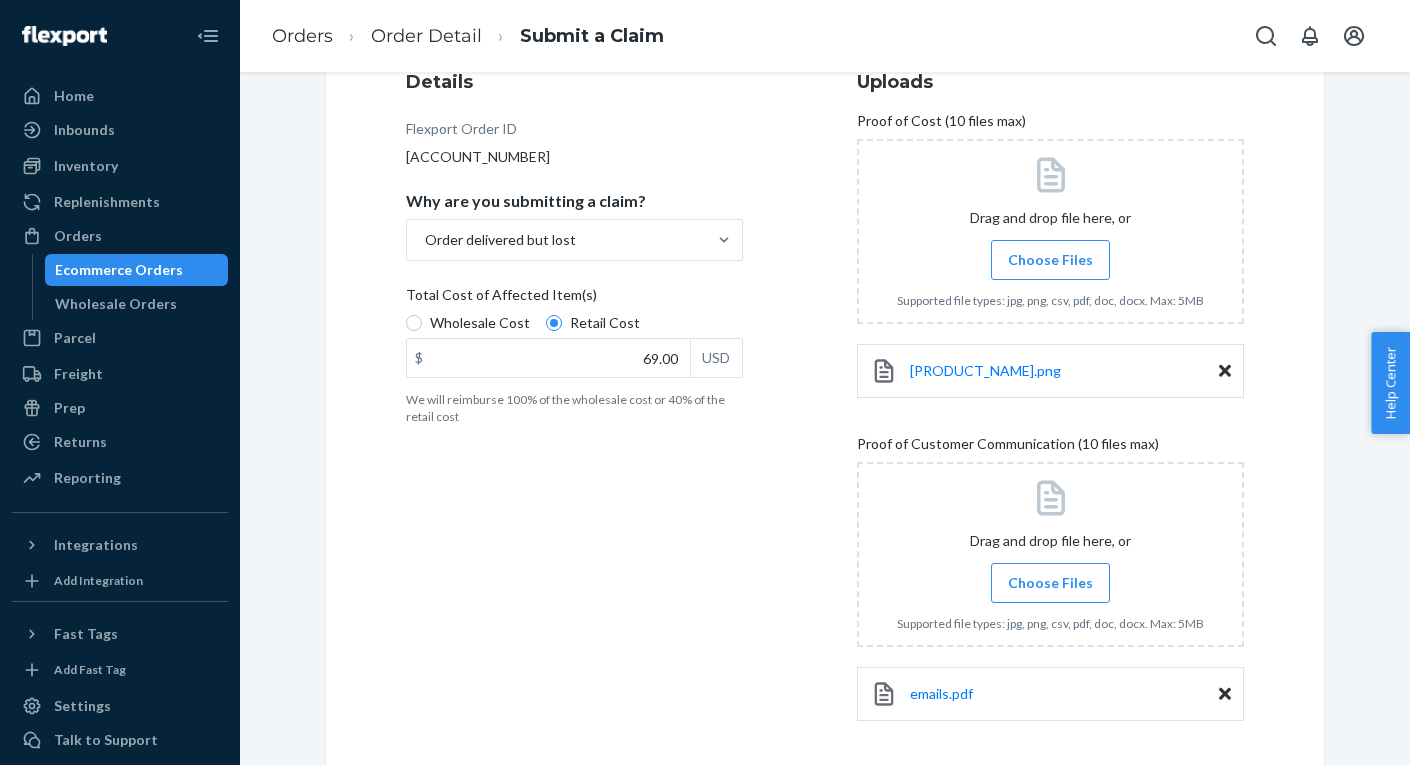 scroll, scrollTop: 355, scrollLeft: 0, axis: vertical 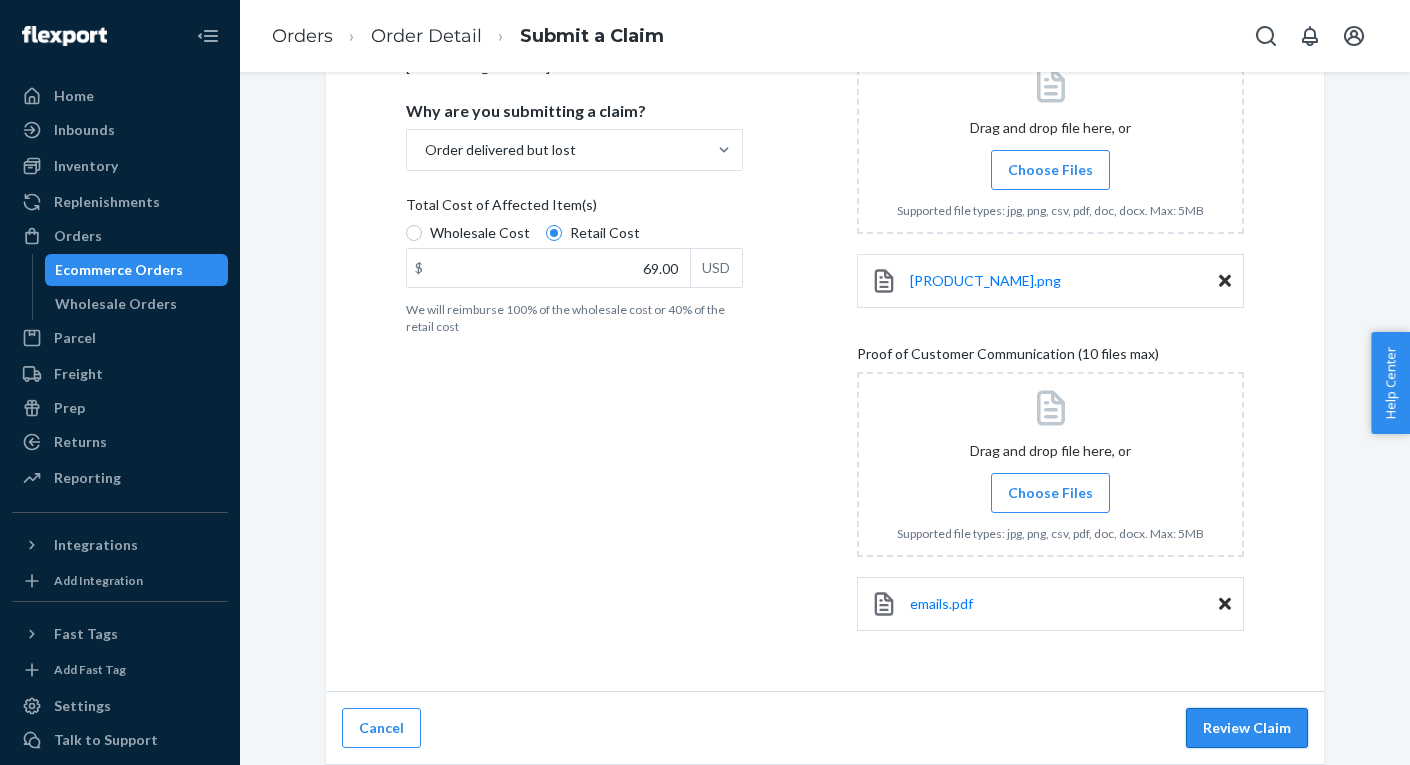 click on "Review Claim" at bounding box center (1247, 728) 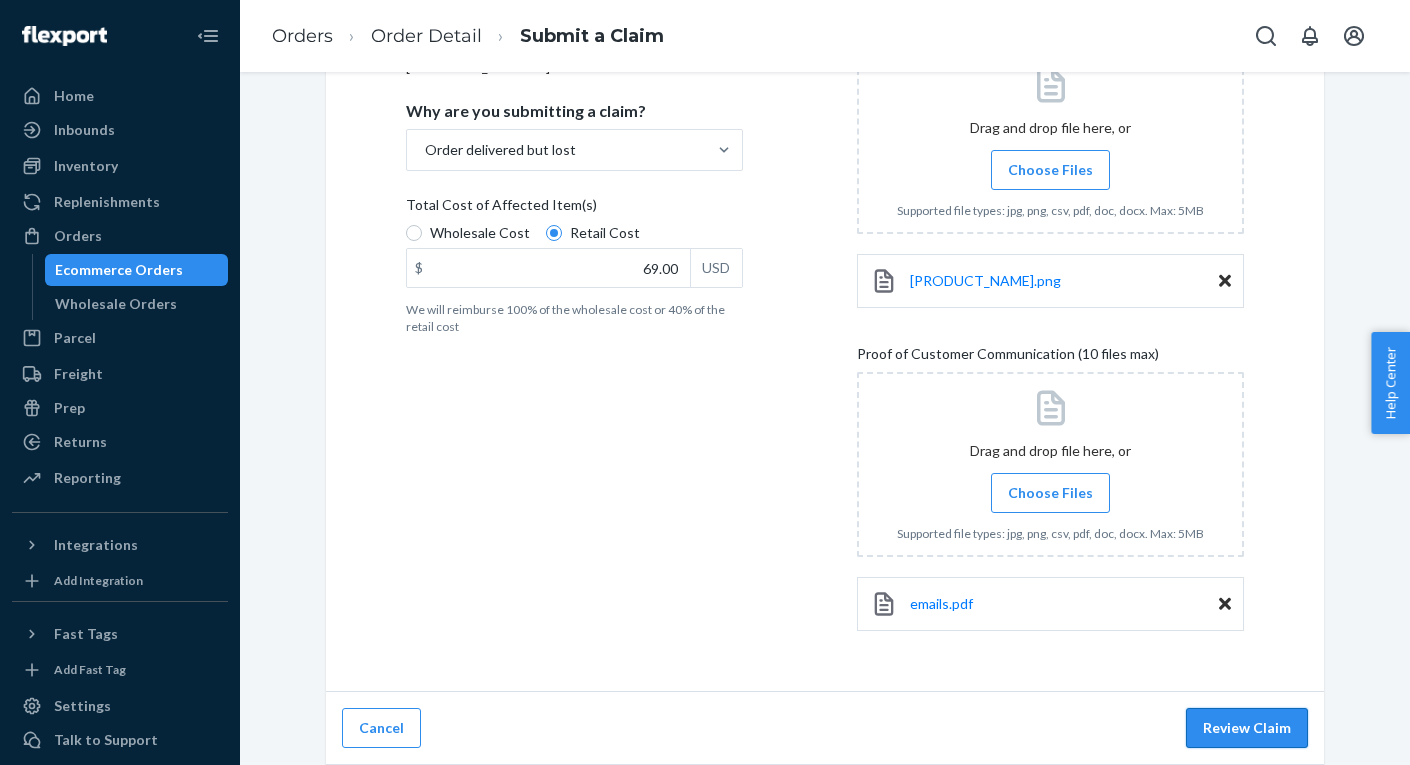 scroll, scrollTop: 0, scrollLeft: 0, axis: both 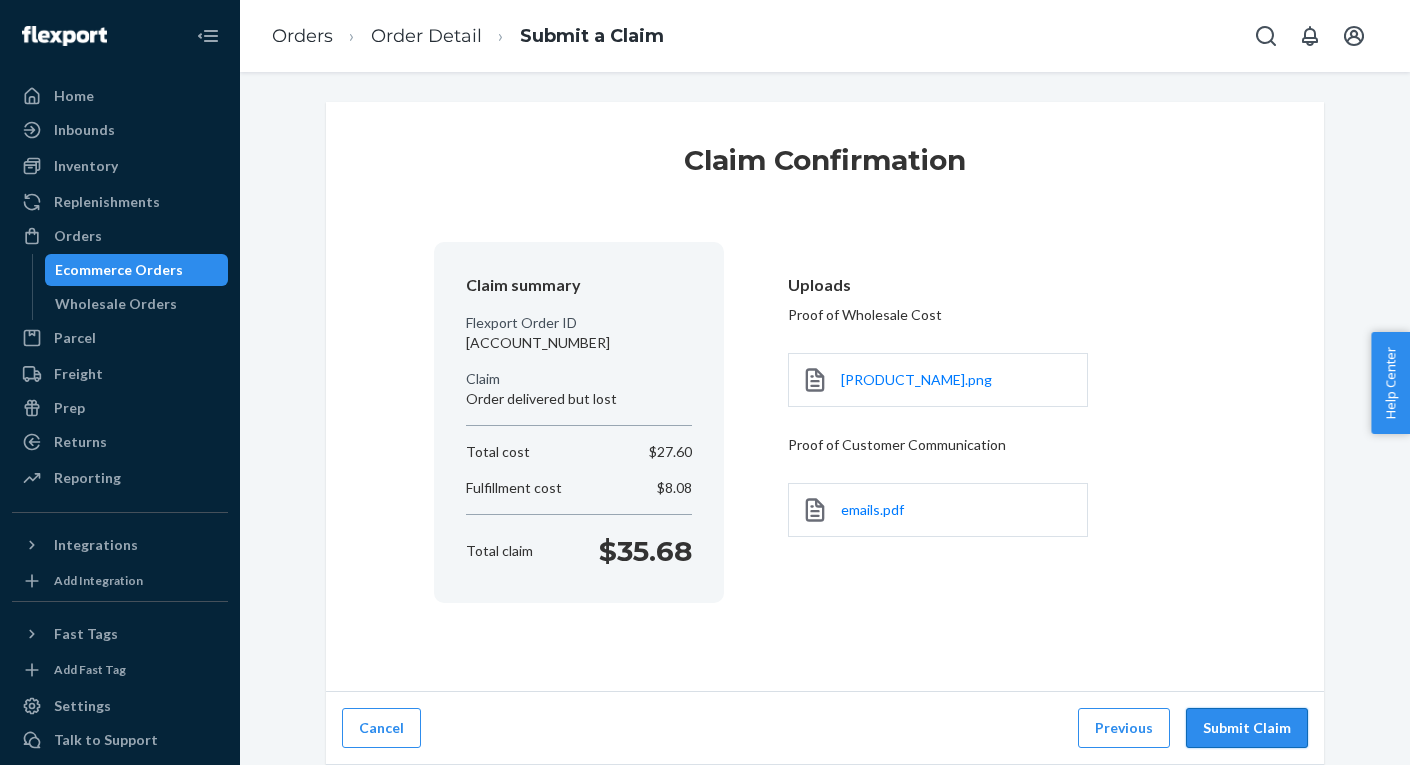 click on "Submit Claim" at bounding box center [1247, 728] 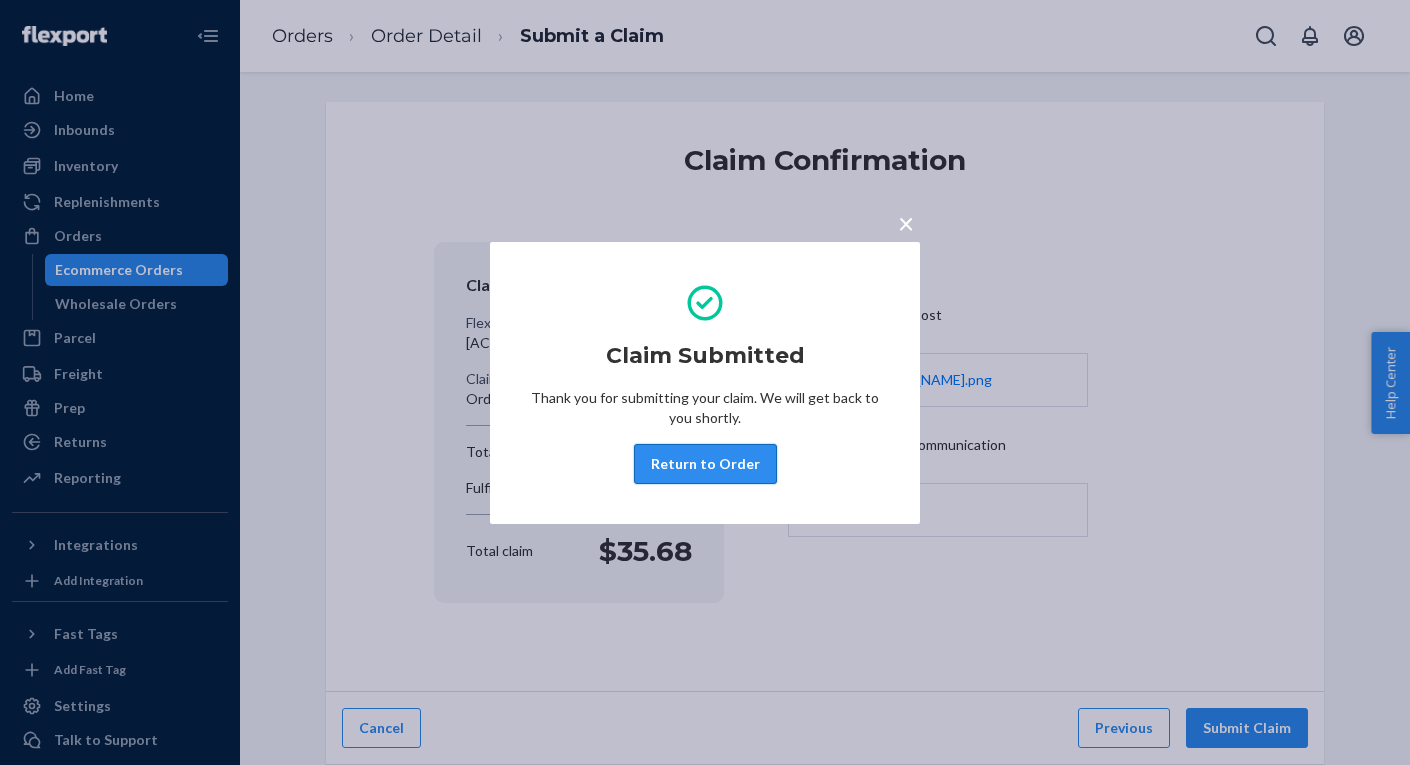 click on "Return to Order" at bounding box center (705, 464) 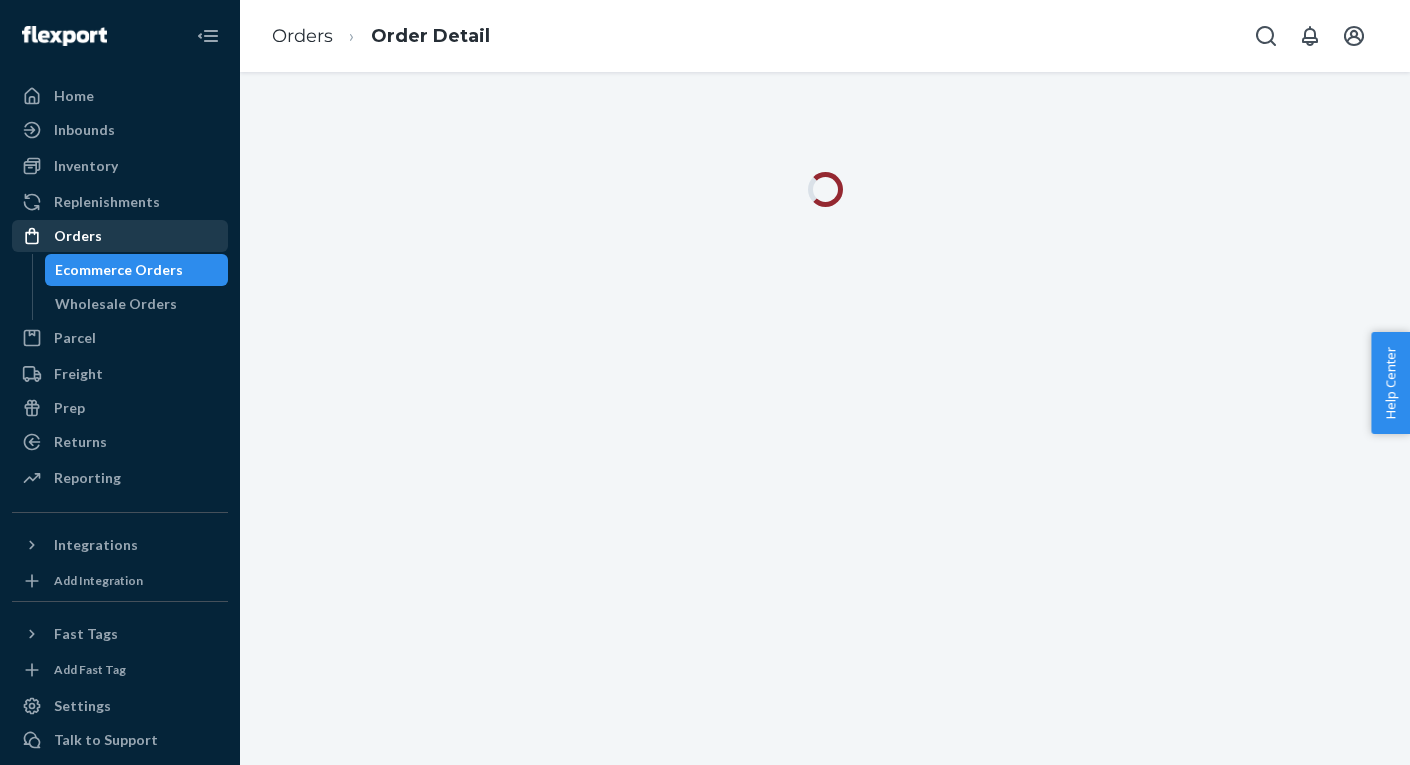 click on "Orders" at bounding box center [120, 236] 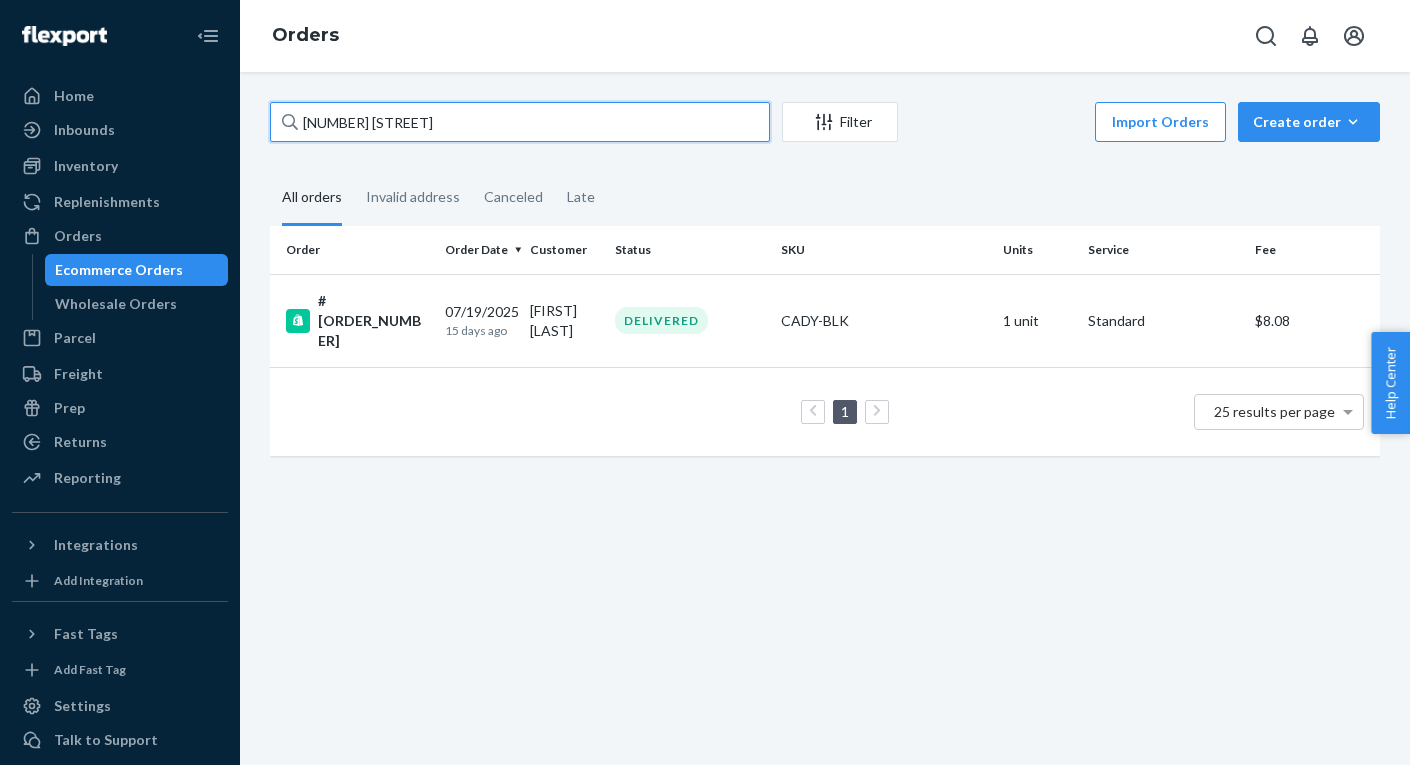 drag, startPoint x: 431, startPoint y: 130, endPoint x: 283, endPoint y: 123, distance: 148.16545 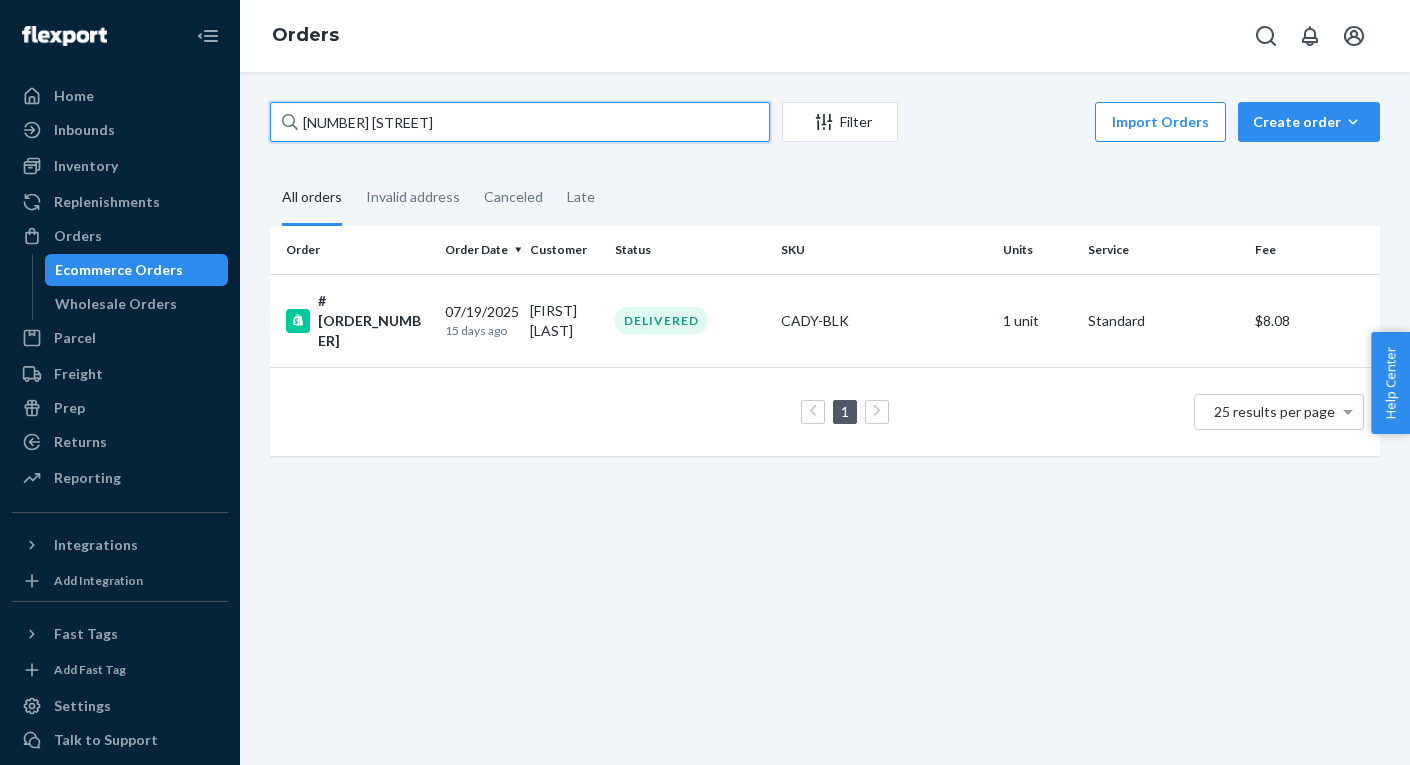 click on "[NUMBER] [STREET]" at bounding box center [520, 122] 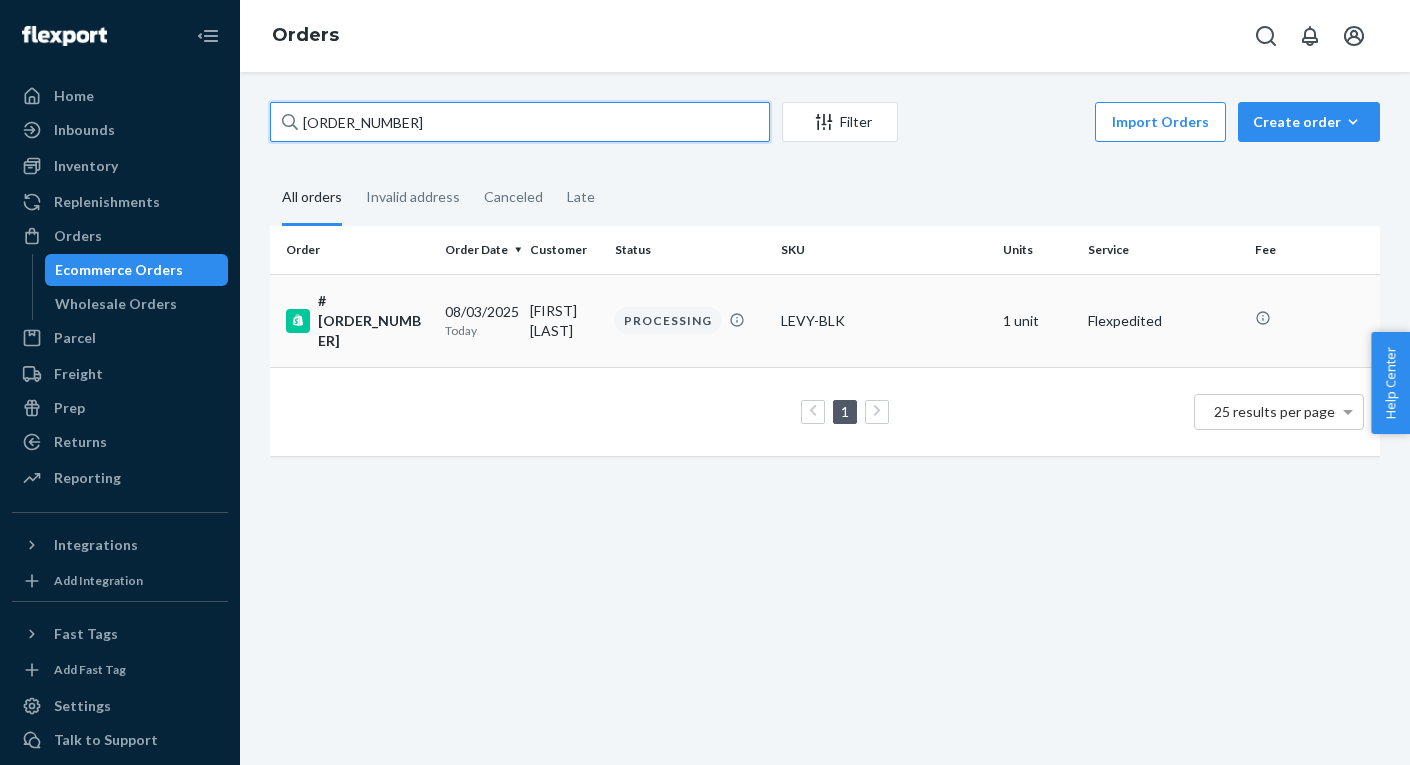 type on "[ORDER_NUMBER]" 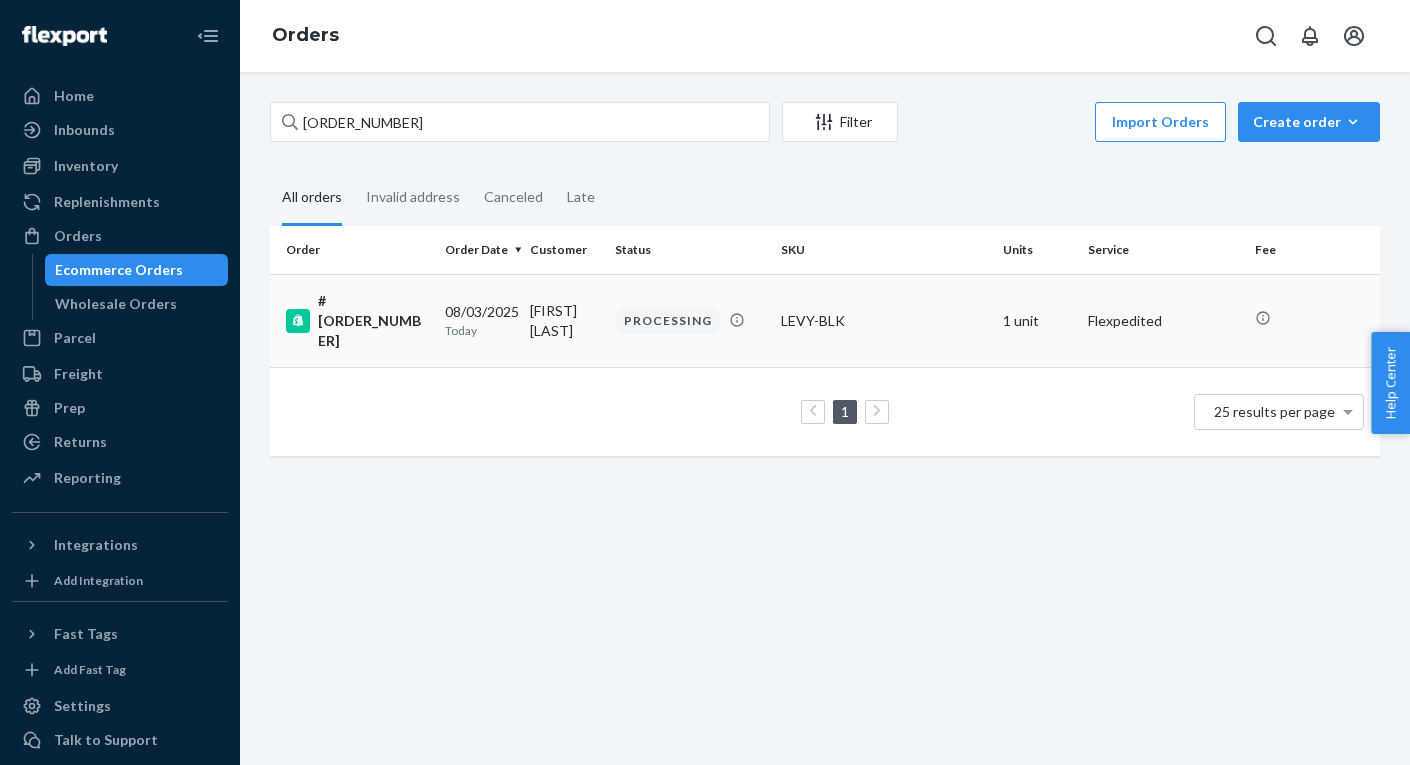 click on "#[ORDER_NUMBER]" at bounding box center (357, 321) 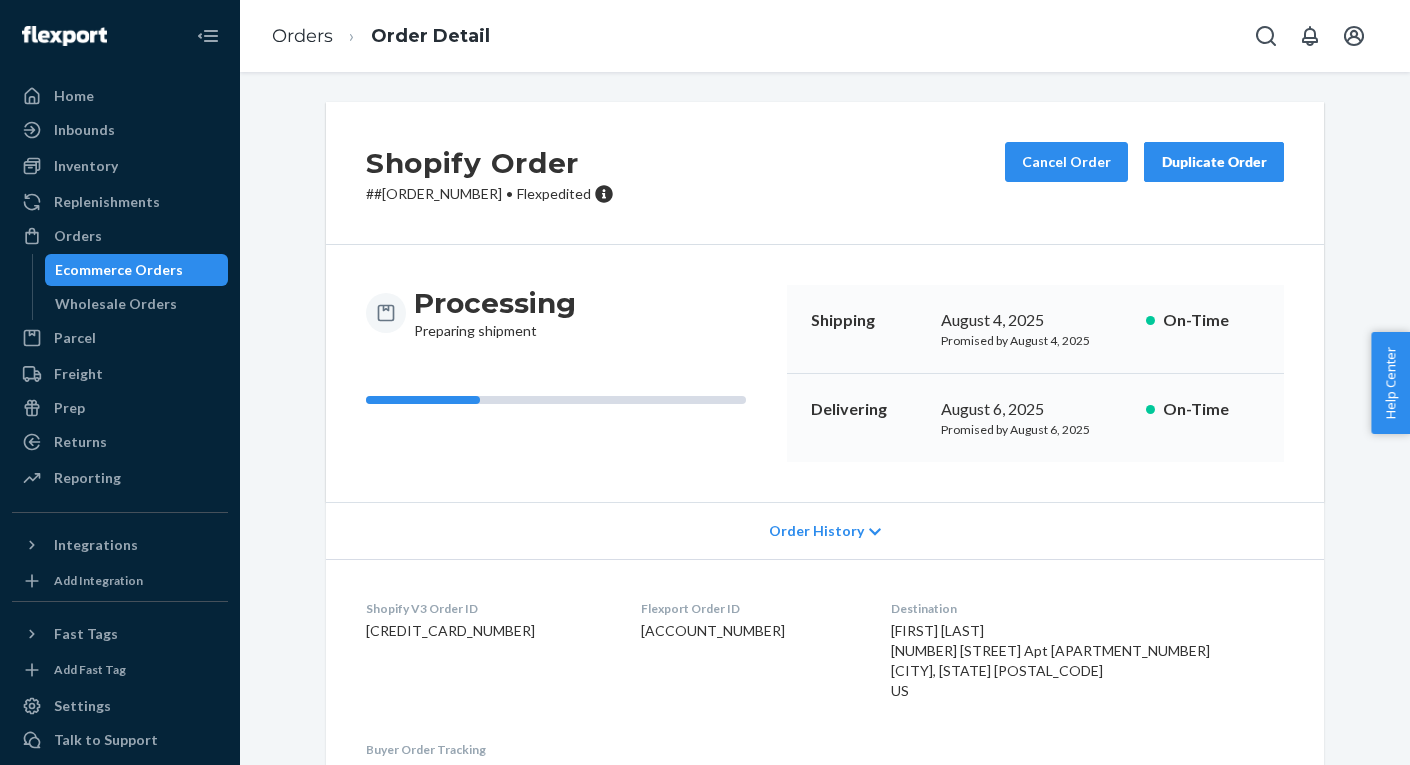 click on "Shopify Order # #[ORDER_NUMBER] • Flexpedited Cancel Order Duplicate Order" at bounding box center [825, 173] 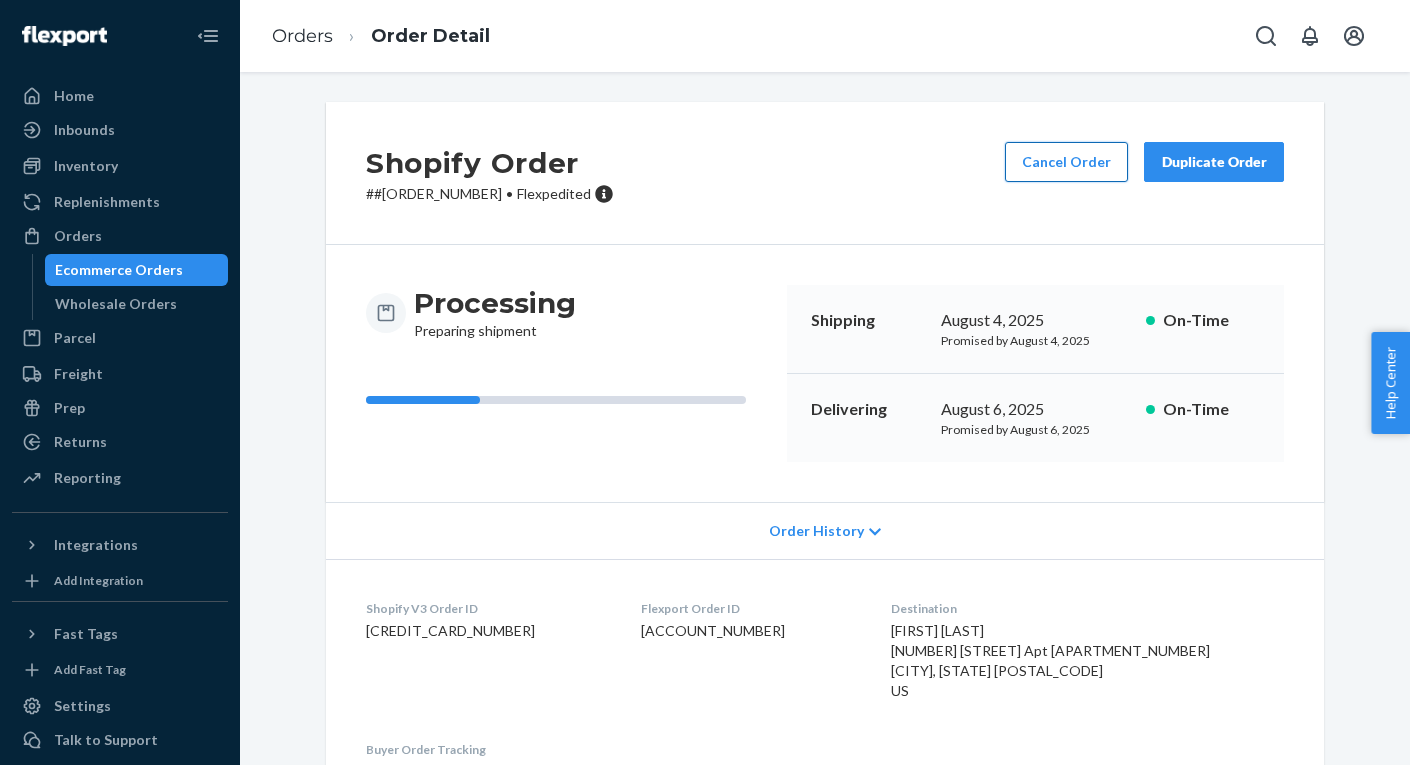 click on "Cancel Order" at bounding box center (1066, 162) 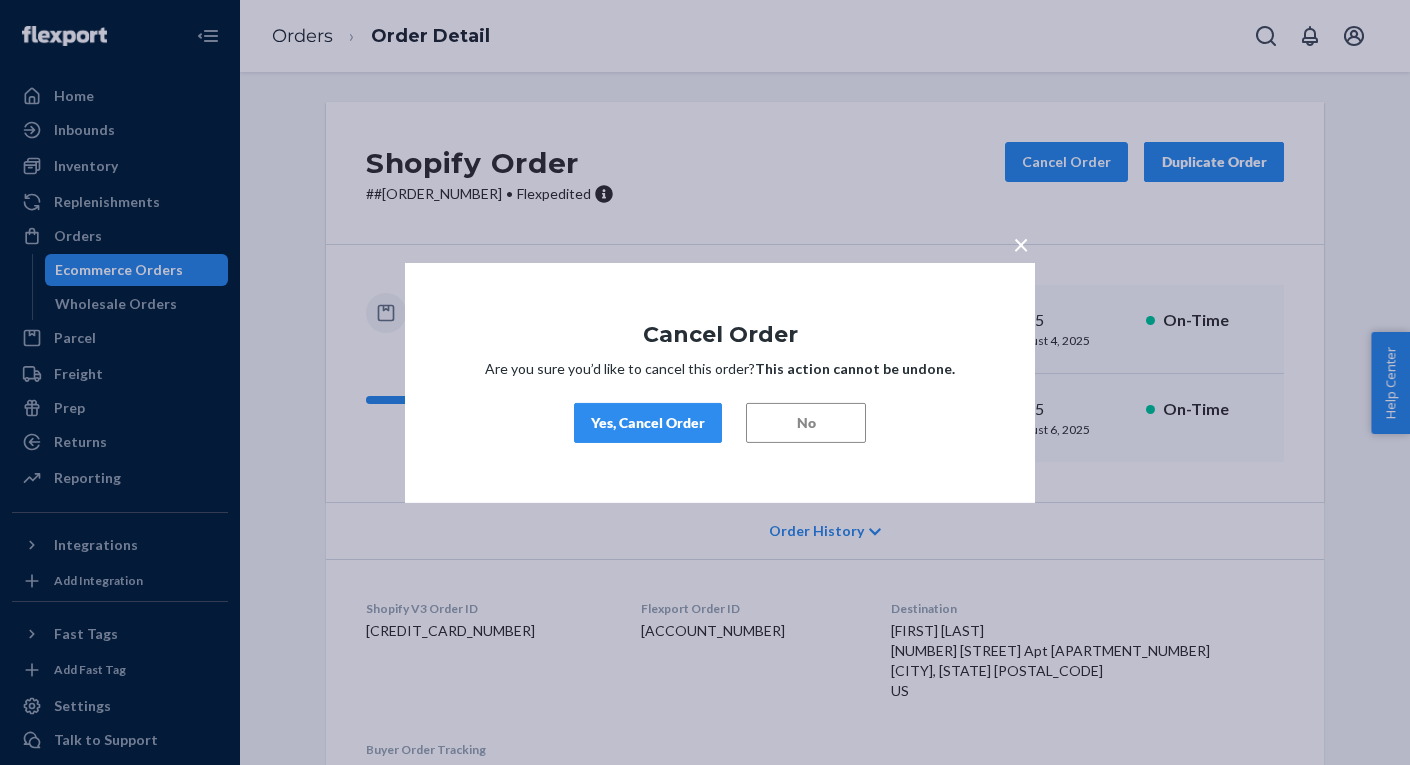 click on "Yes, Cancel Order" at bounding box center (648, 423) 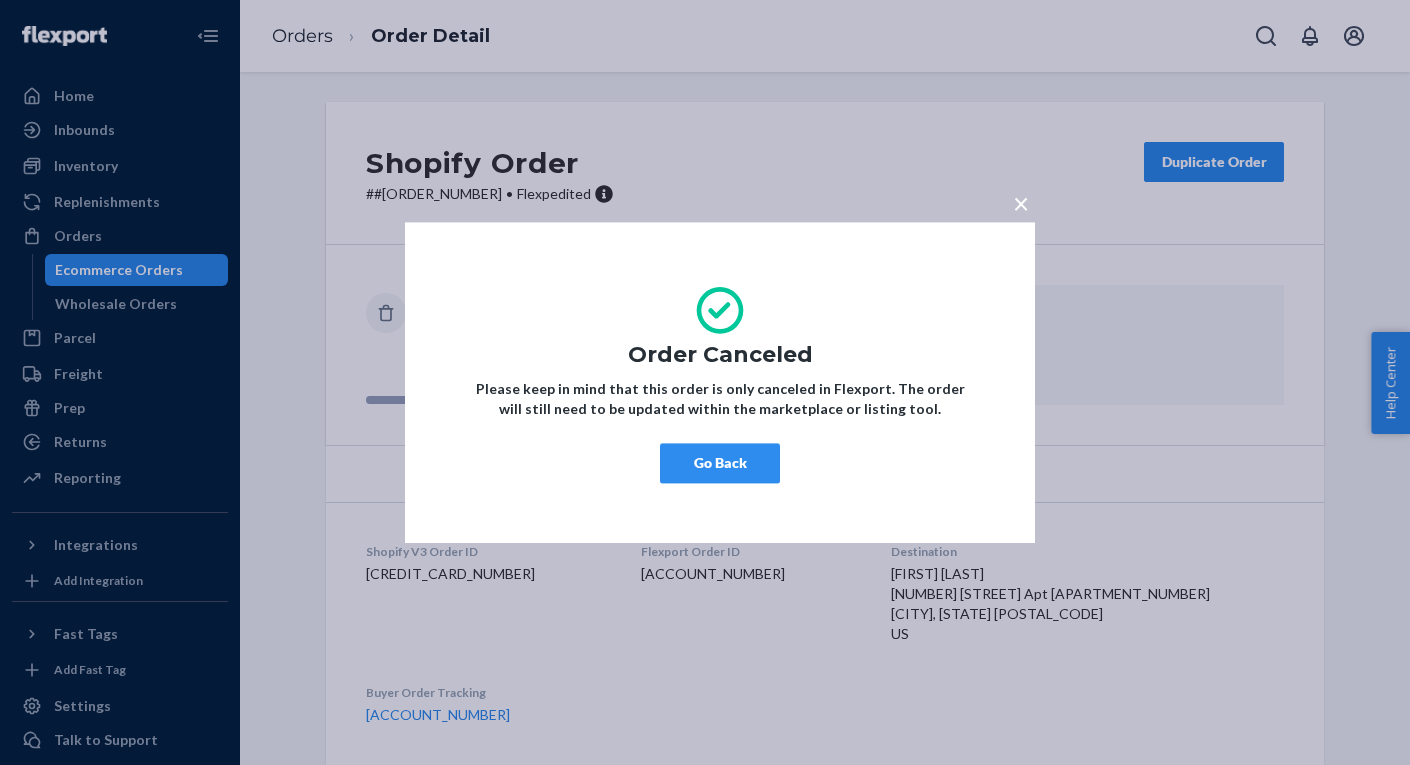click on "Go Back" at bounding box center (720, 463) 